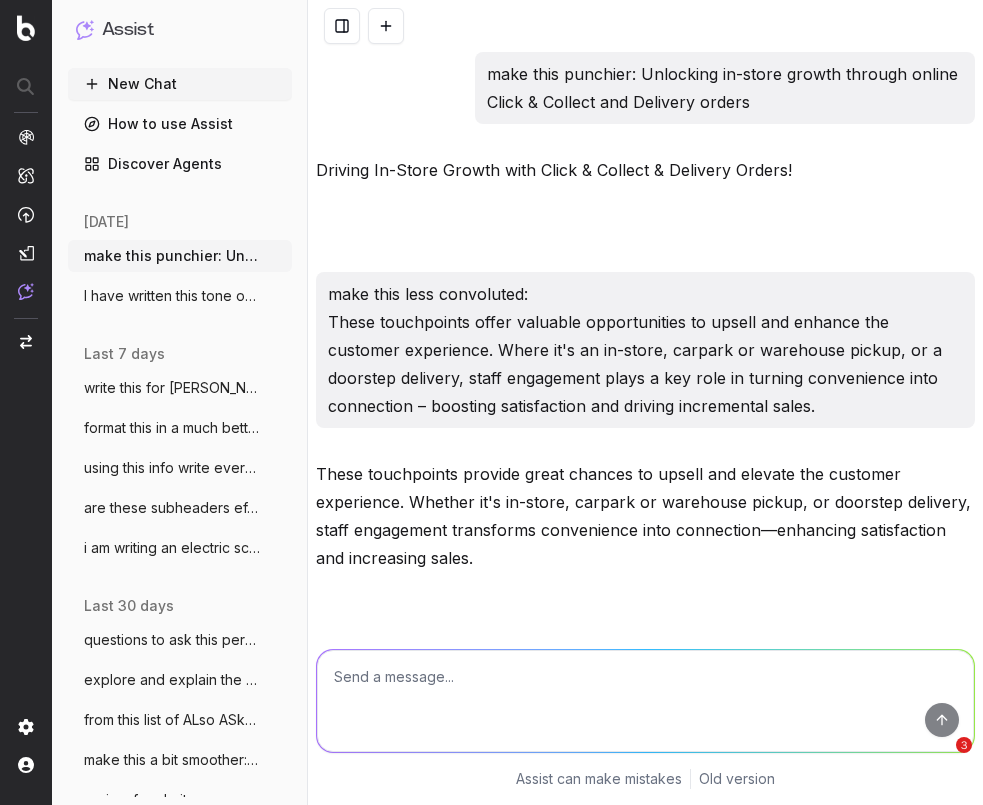 scroll, scrollTop: 0, scrollLeft: 0, axis: both 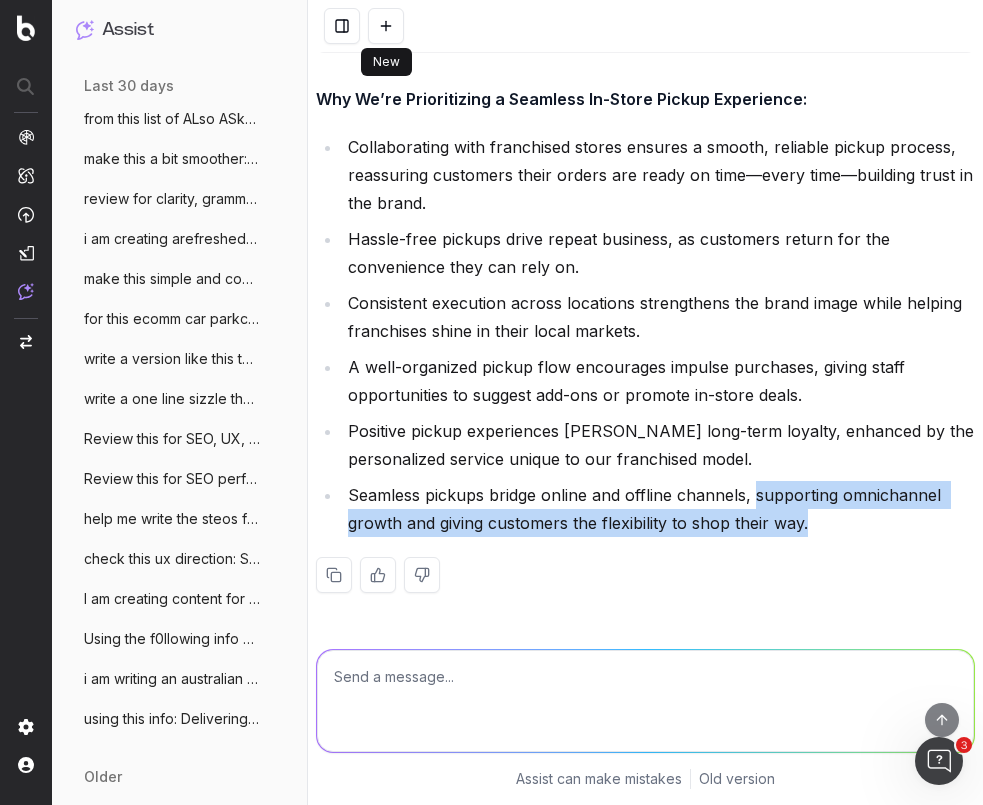 click at bounding box center [386, 26] 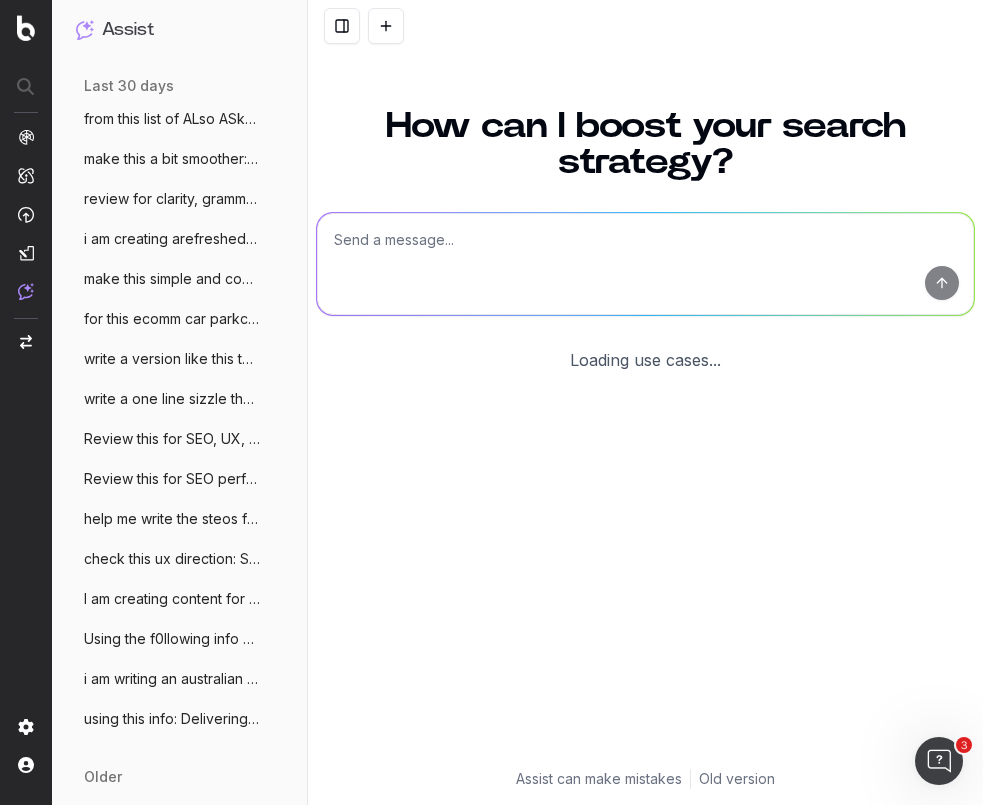 scroll, scrollTop: 0, scrollLeft: 0, axis: both 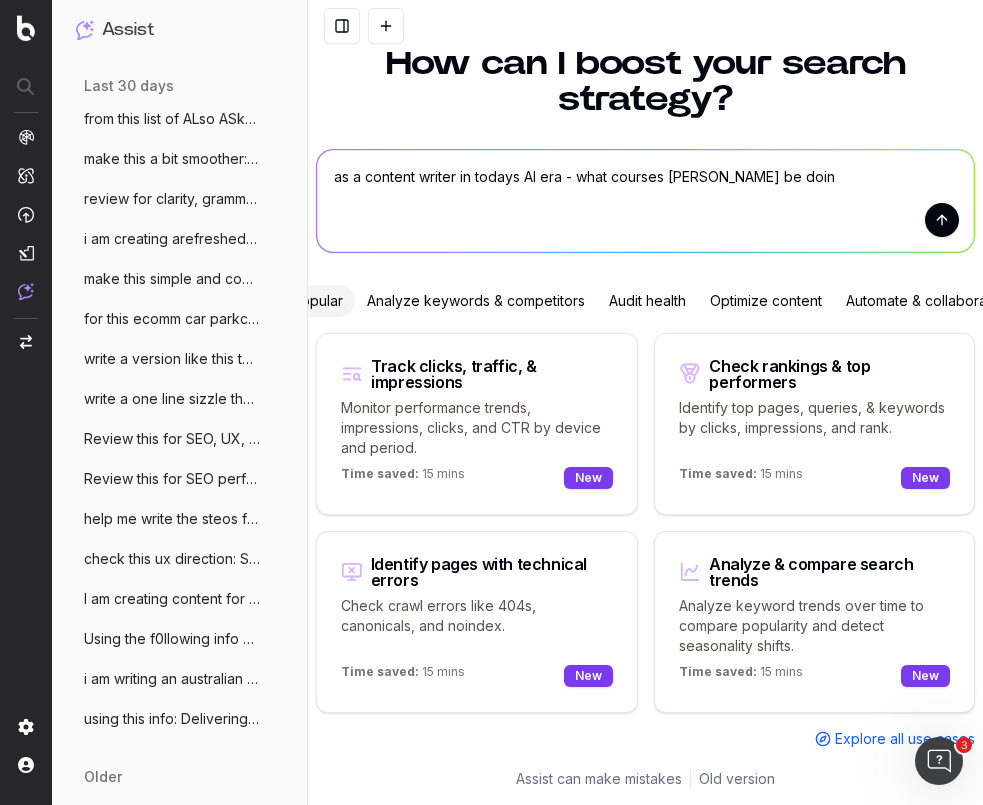type on "as a content writer in todays AI era - what courses [PERSON_NAME] be doing" 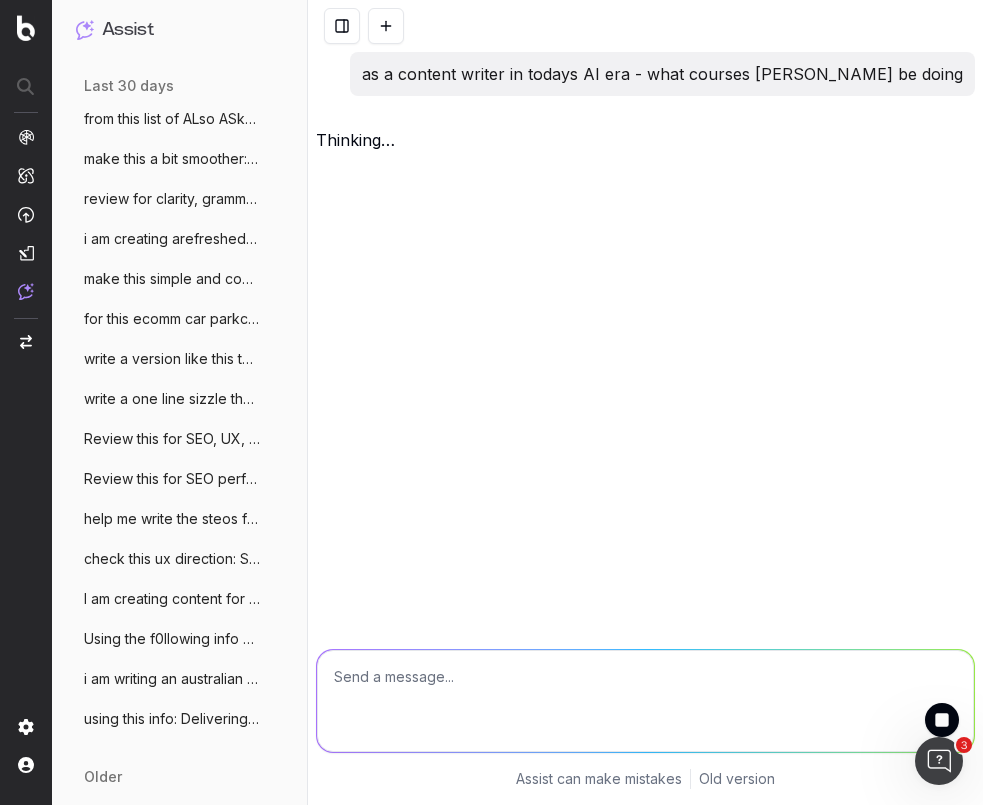 scroll, scrollTop: 0, scrollLeft: 0, axis: both 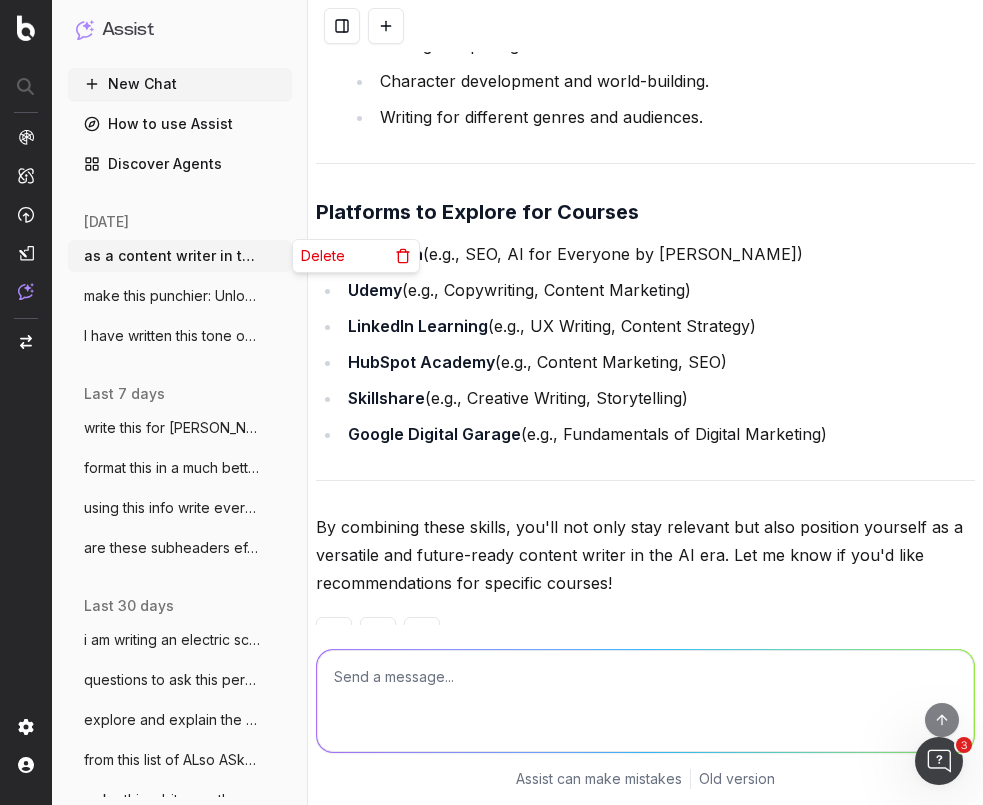 click on "More" at bounding box center [278, 256] 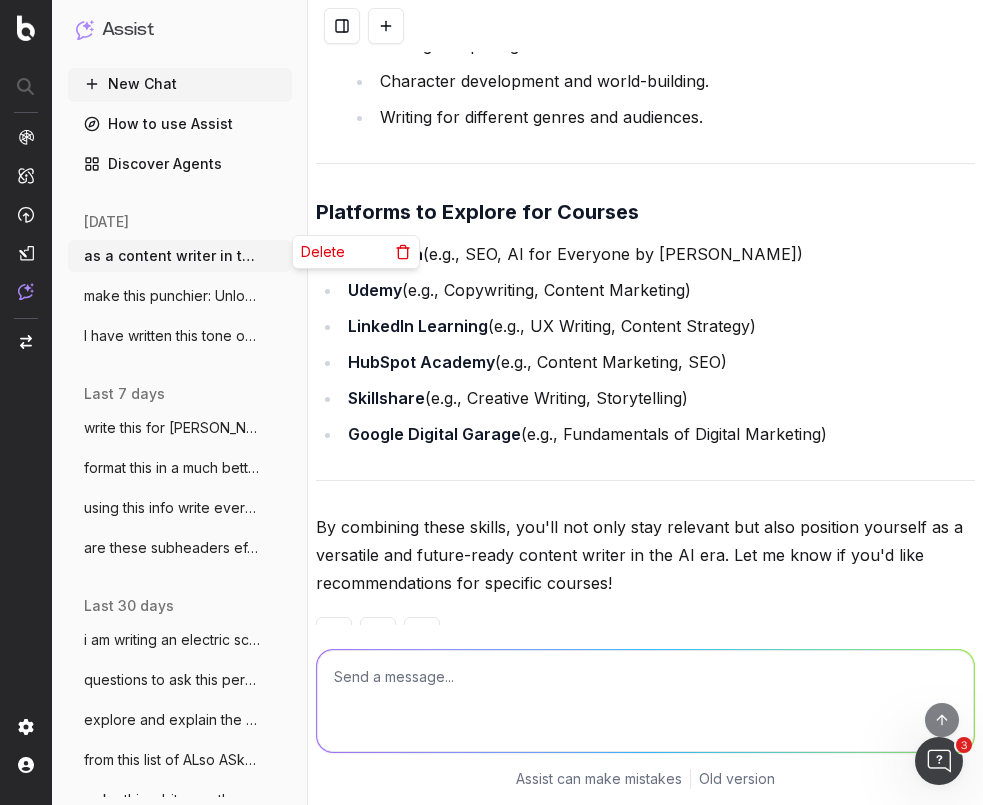 scroll, scrollTop: 6, scrollLeft: 0, axis: vertical 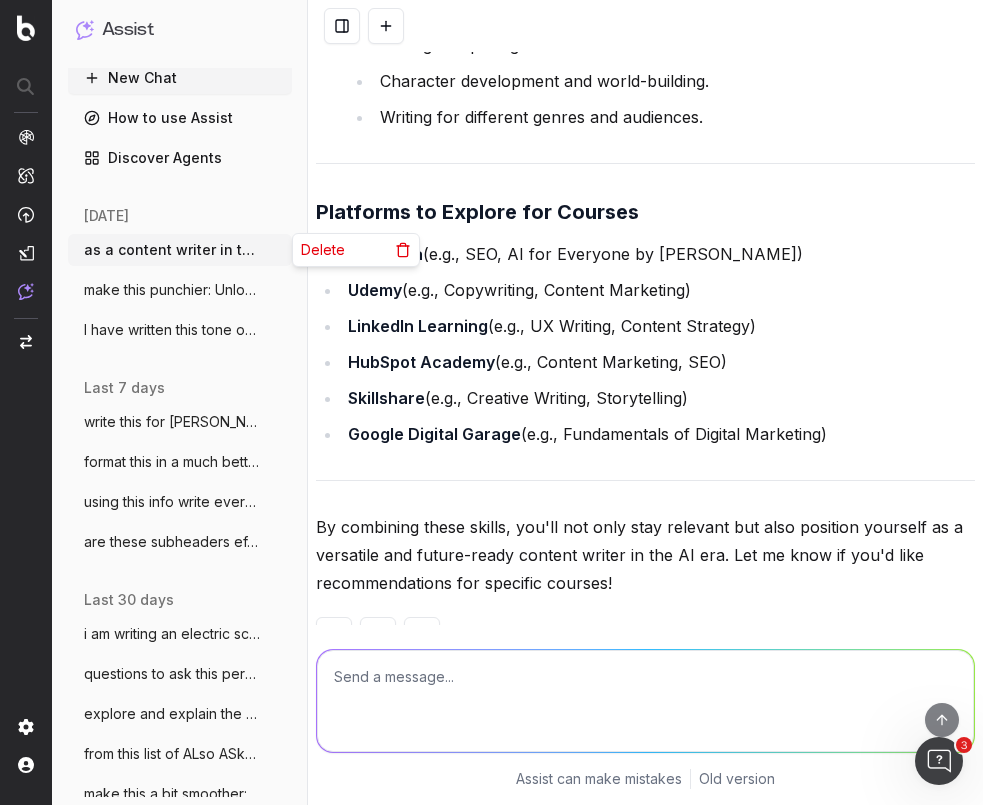 click on "Delete" at bounding box center (323, 250) 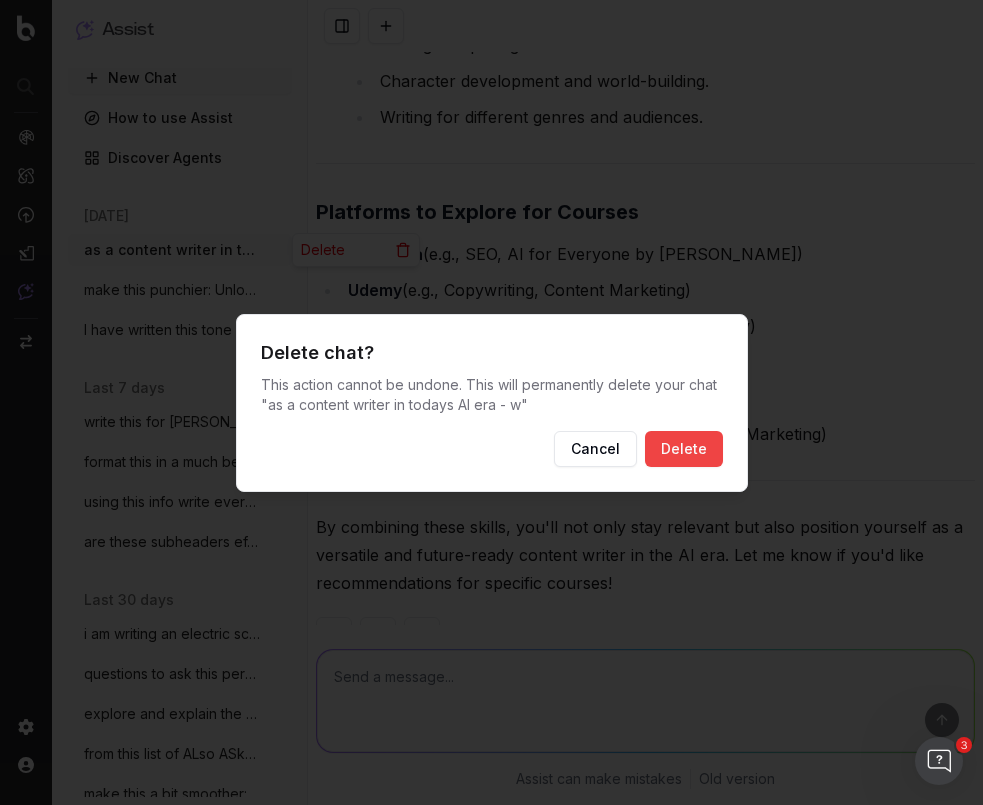 click on "Delete" at bounding box center [684, 449] 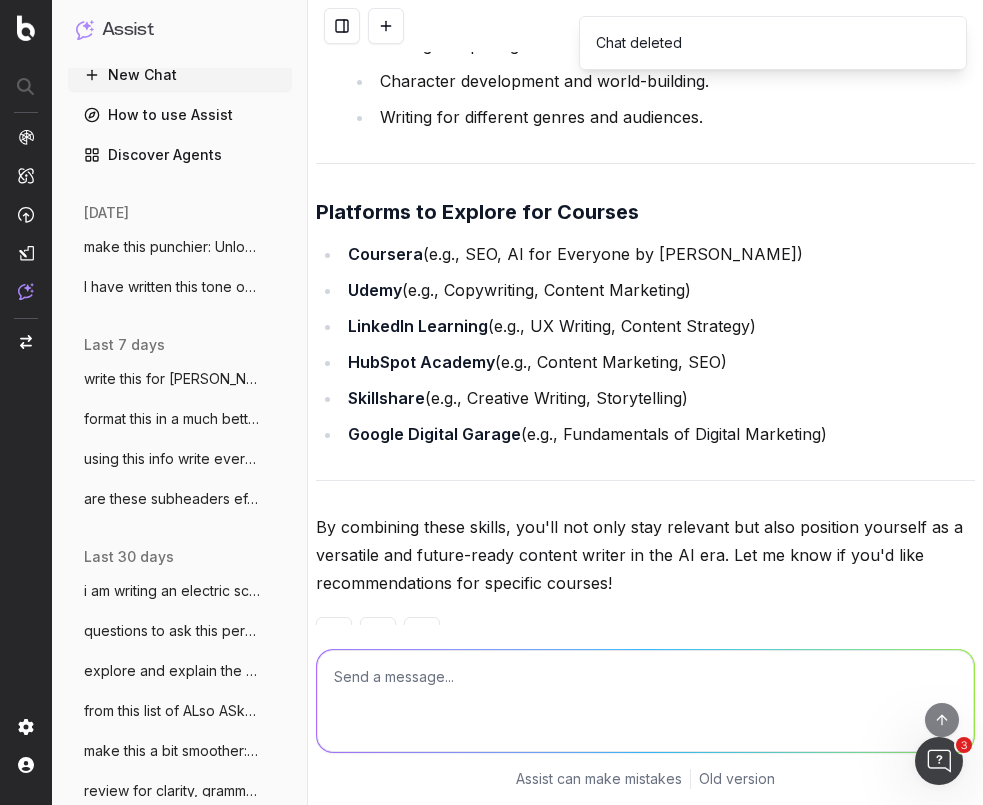 scroll, scrollTop: 7, scrollLeft: 0, axis: vertical 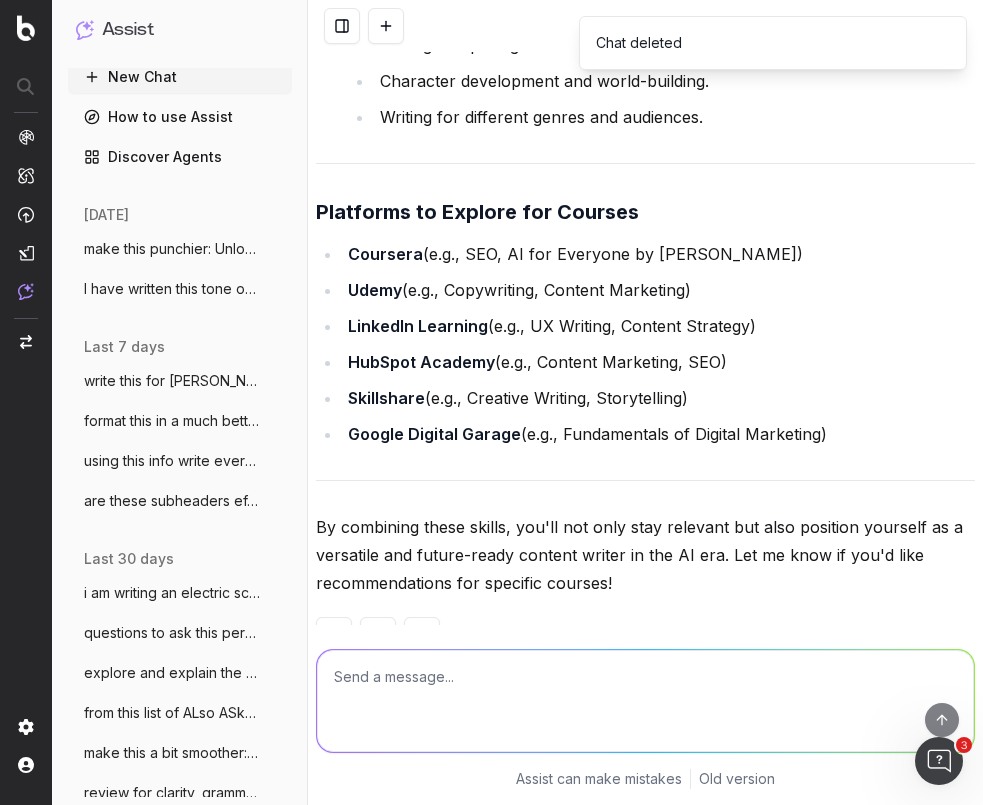 click on "I have written this tone of voice guide:" at bounding box center (172, 289) 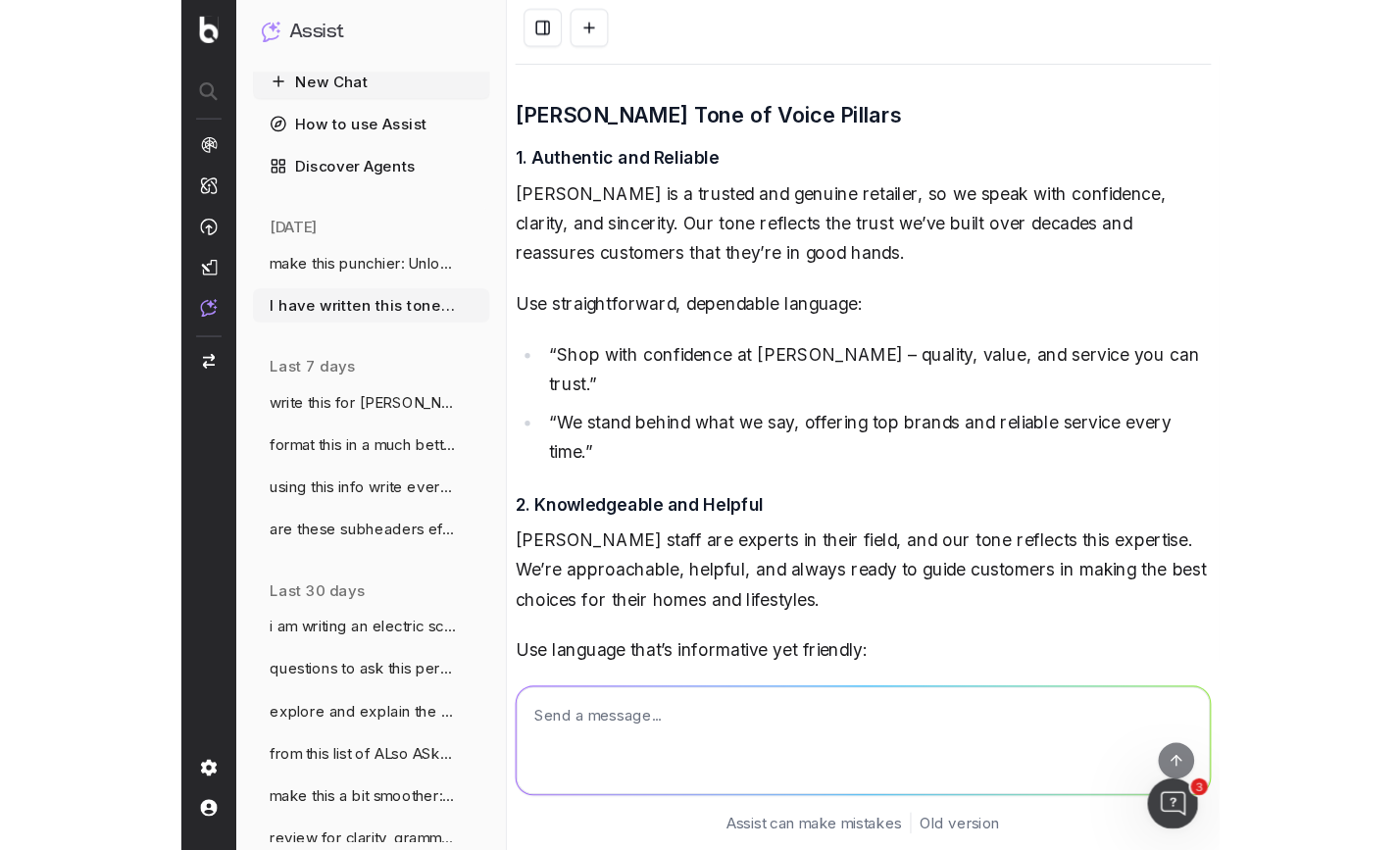 scroll, scrollTop: 8627, scrollLeft: 0, axis: vertical 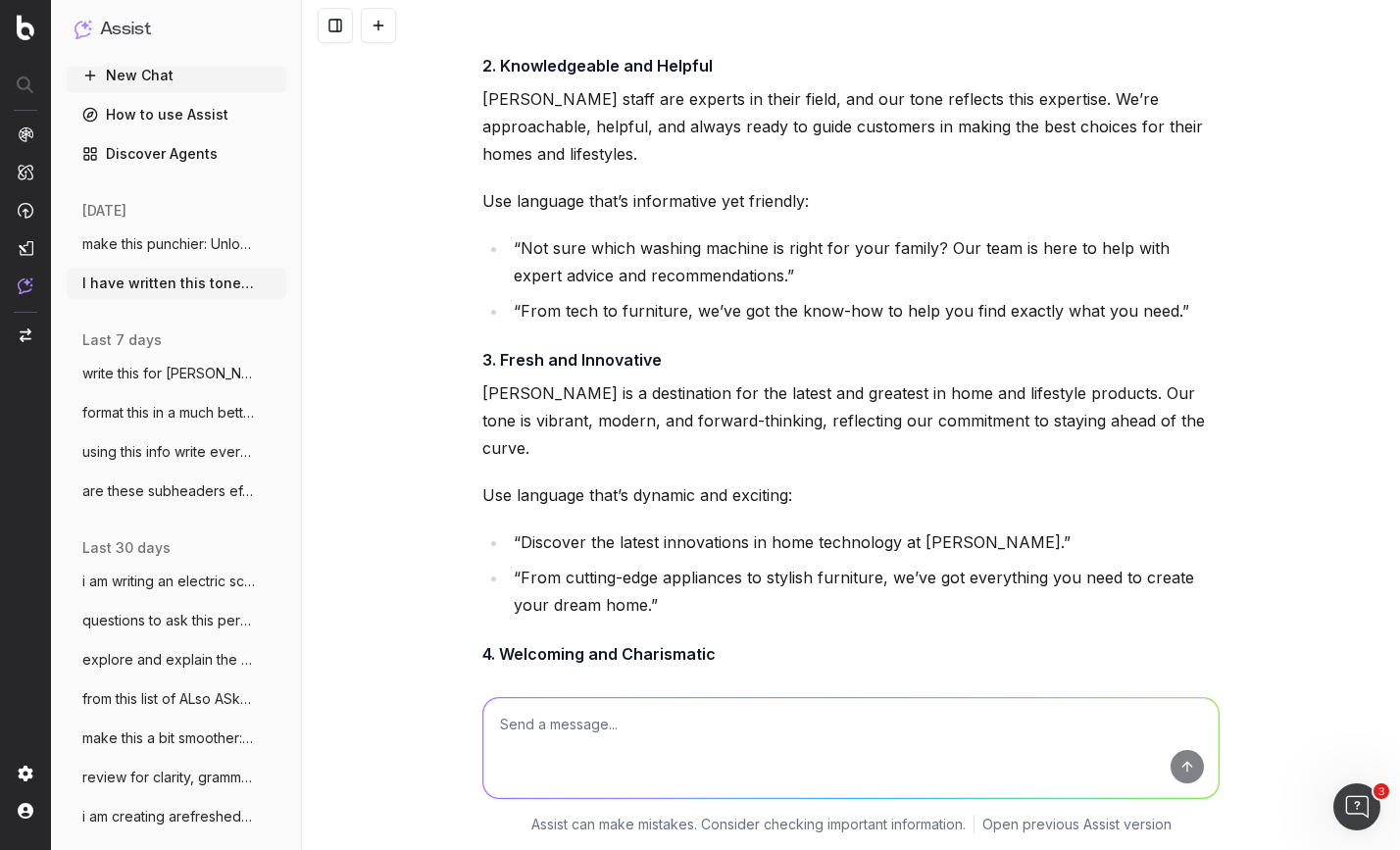 click on "3" at bounding box center [1381, 791] 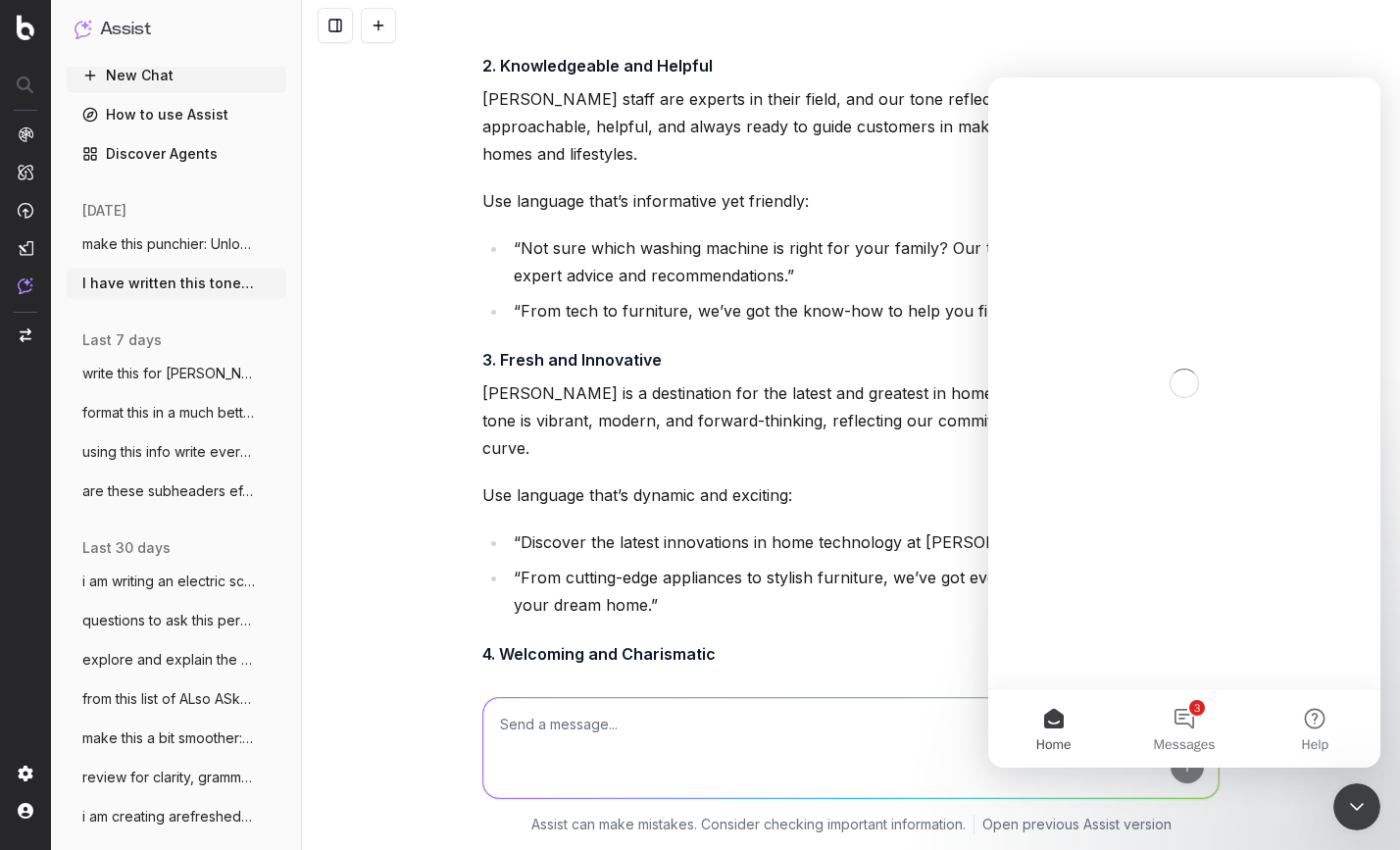 scroll, scrollTop: 0, scrollLeft: 0, axis: both 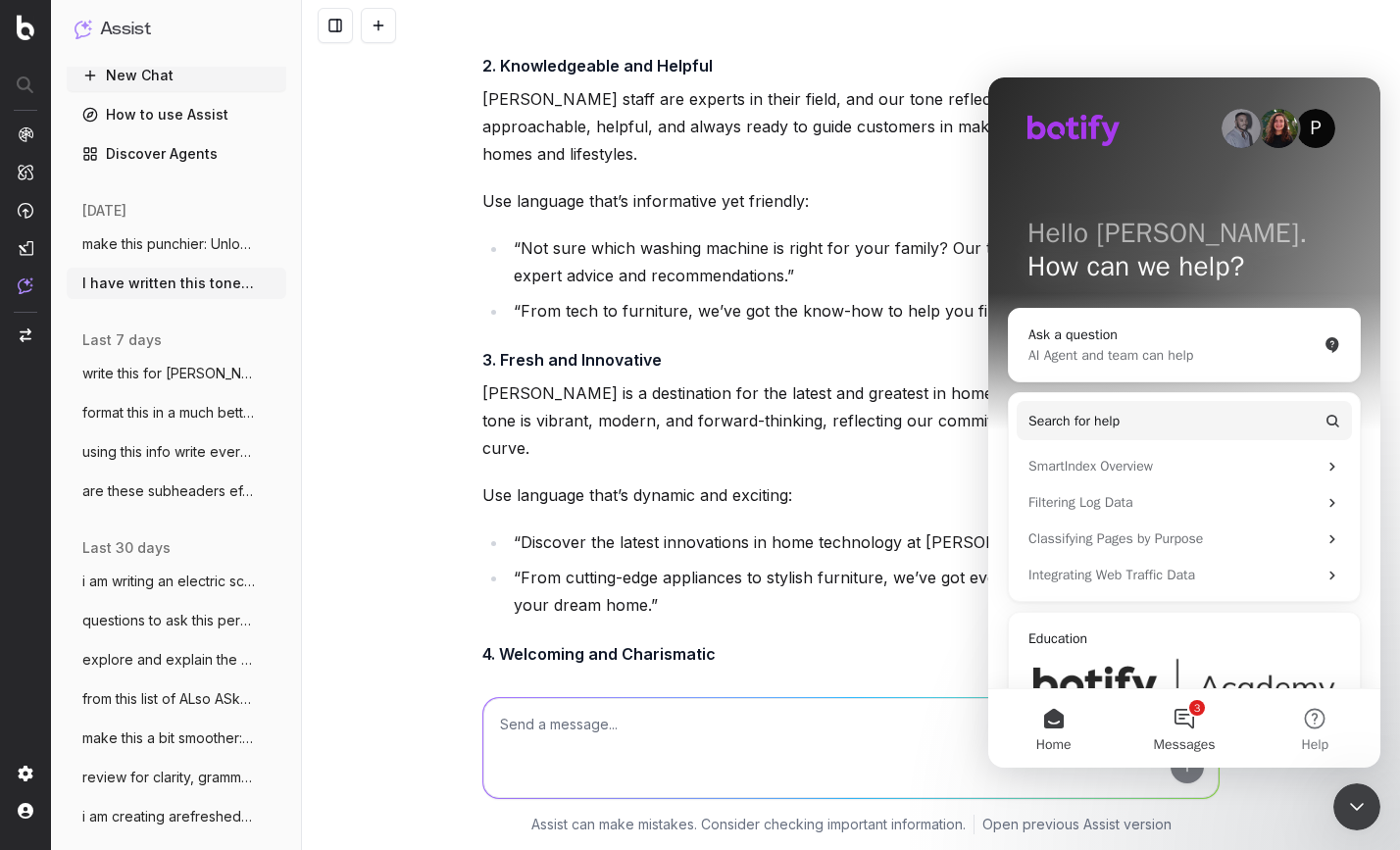 click on "3 Messages" at bounding box center [1183, 728] 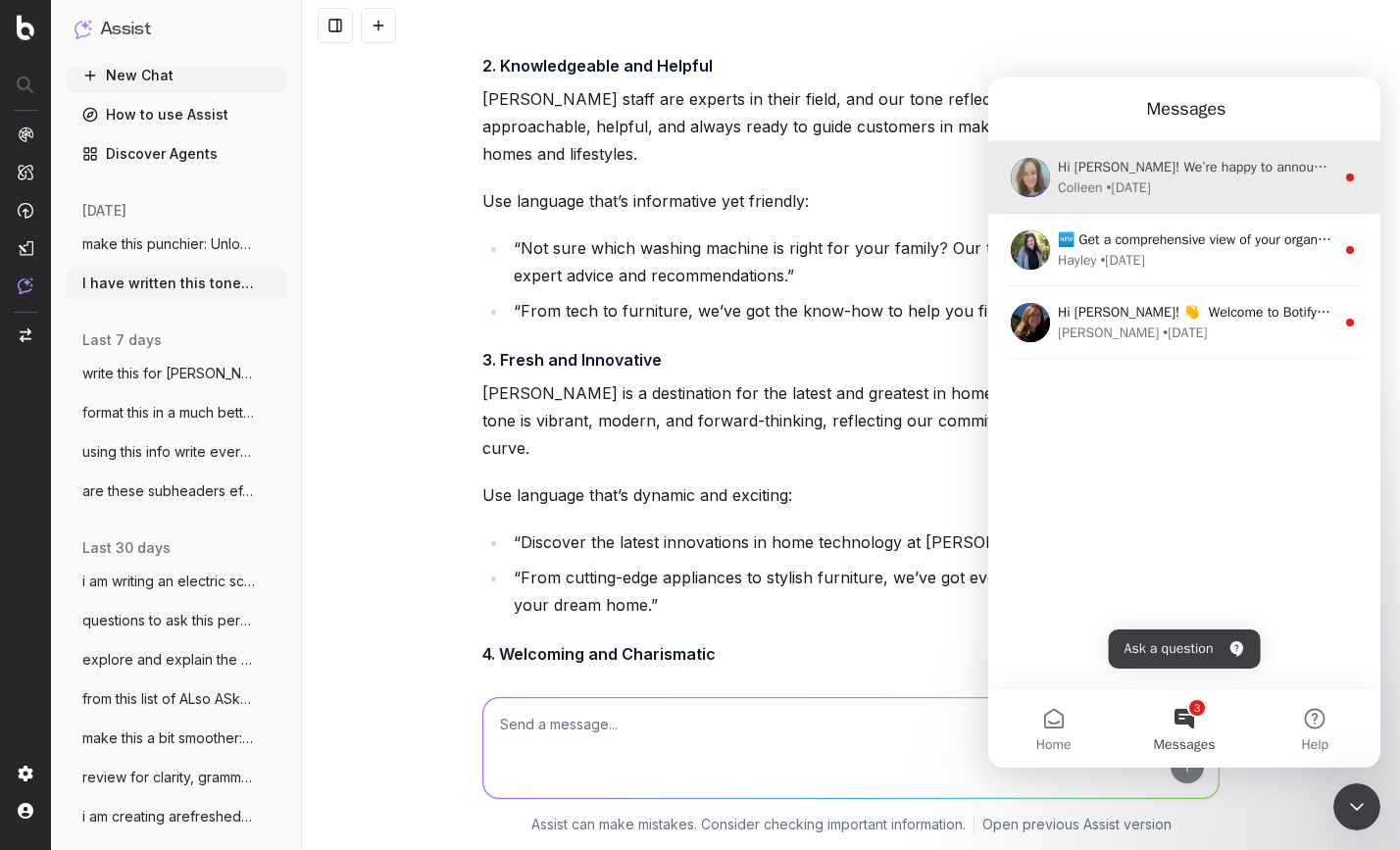 click on "•  [DATE]" at bounding box center (1128, 187) 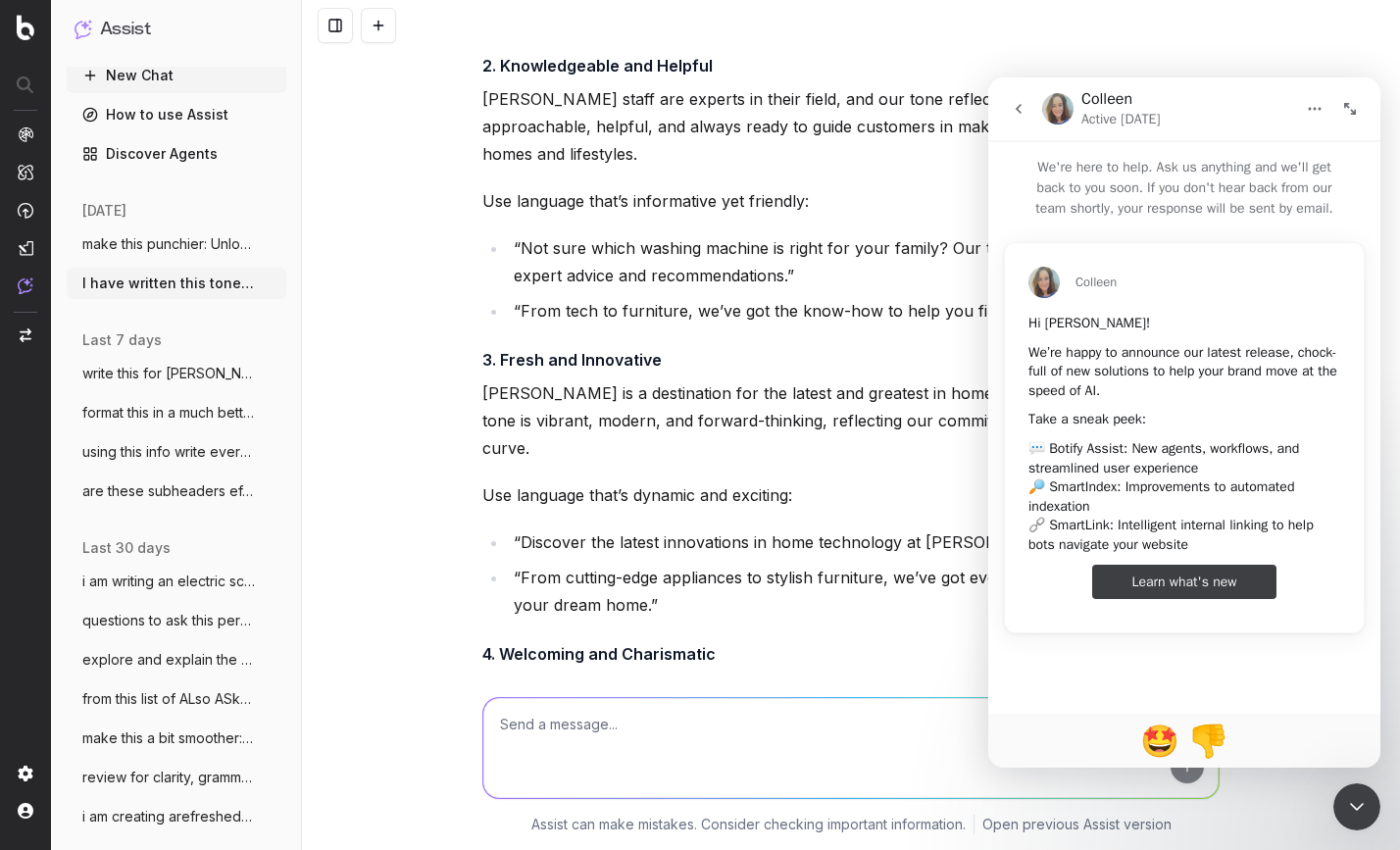 click 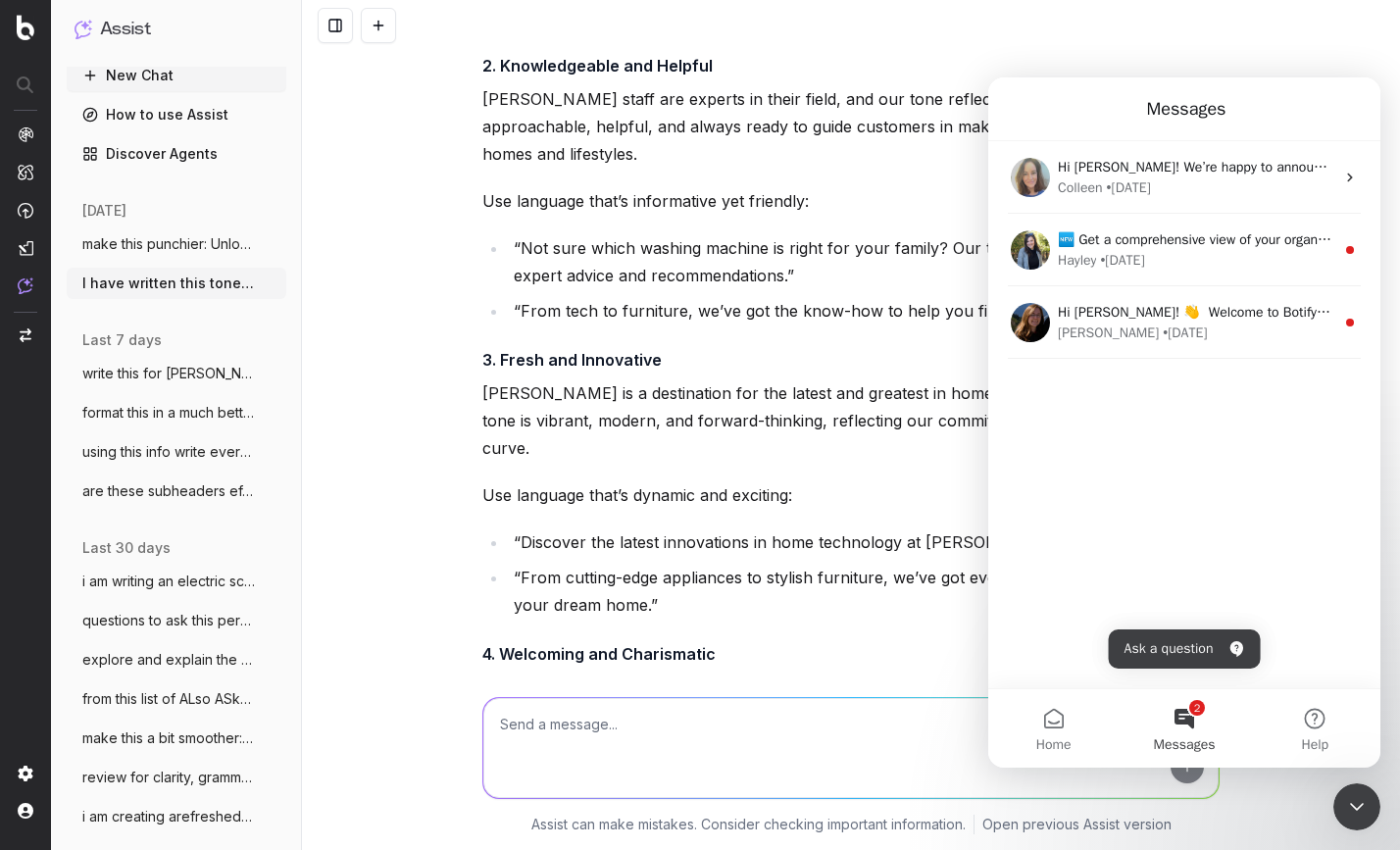 click on "[PERSON_NAME] staff are experts in their field, and our tone reflects this expertise. We’re approachable, helpful, and always ready to guide customers in making the best choices for their homes and lifestyles." at bounding box center [851, 126] 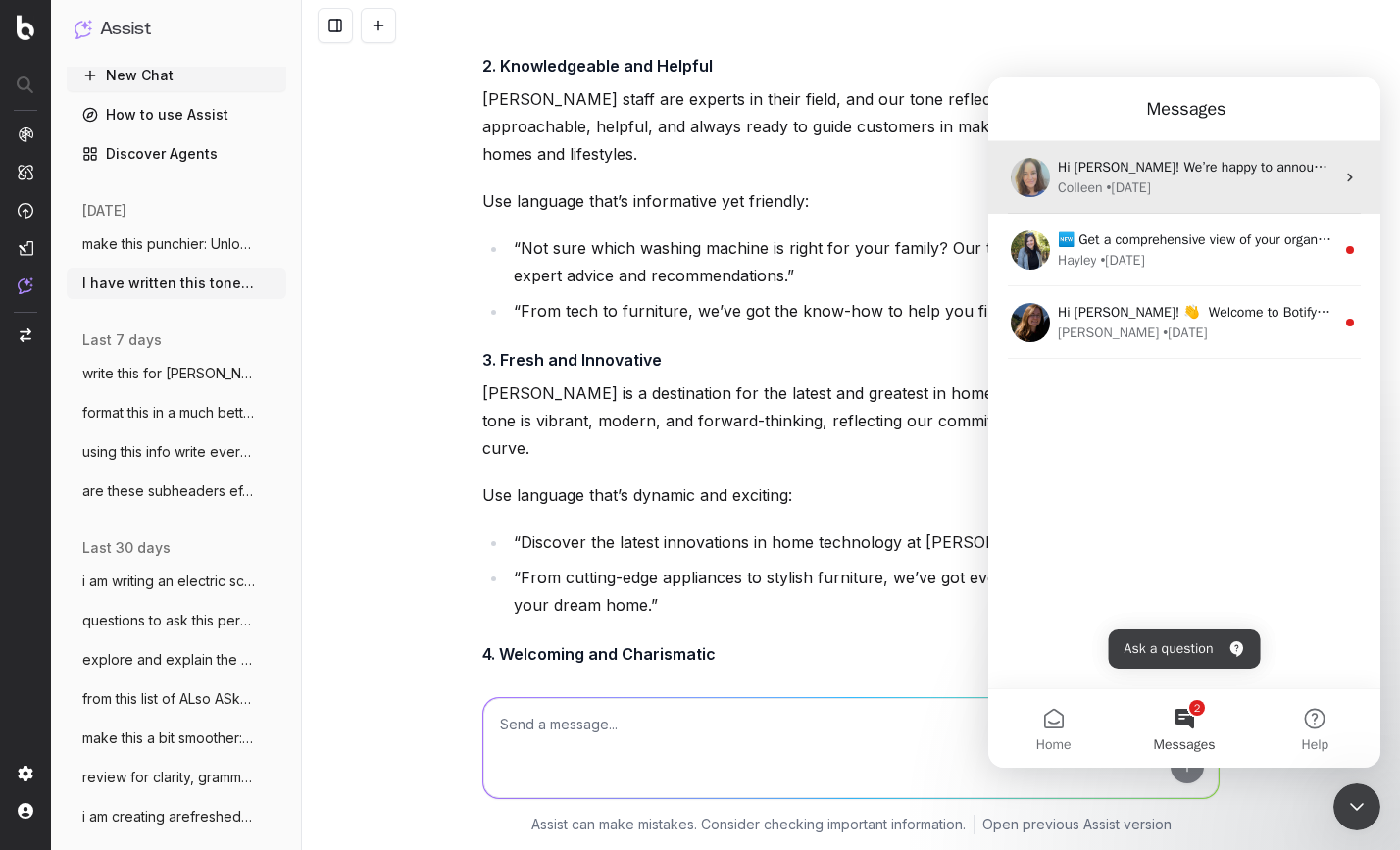 click 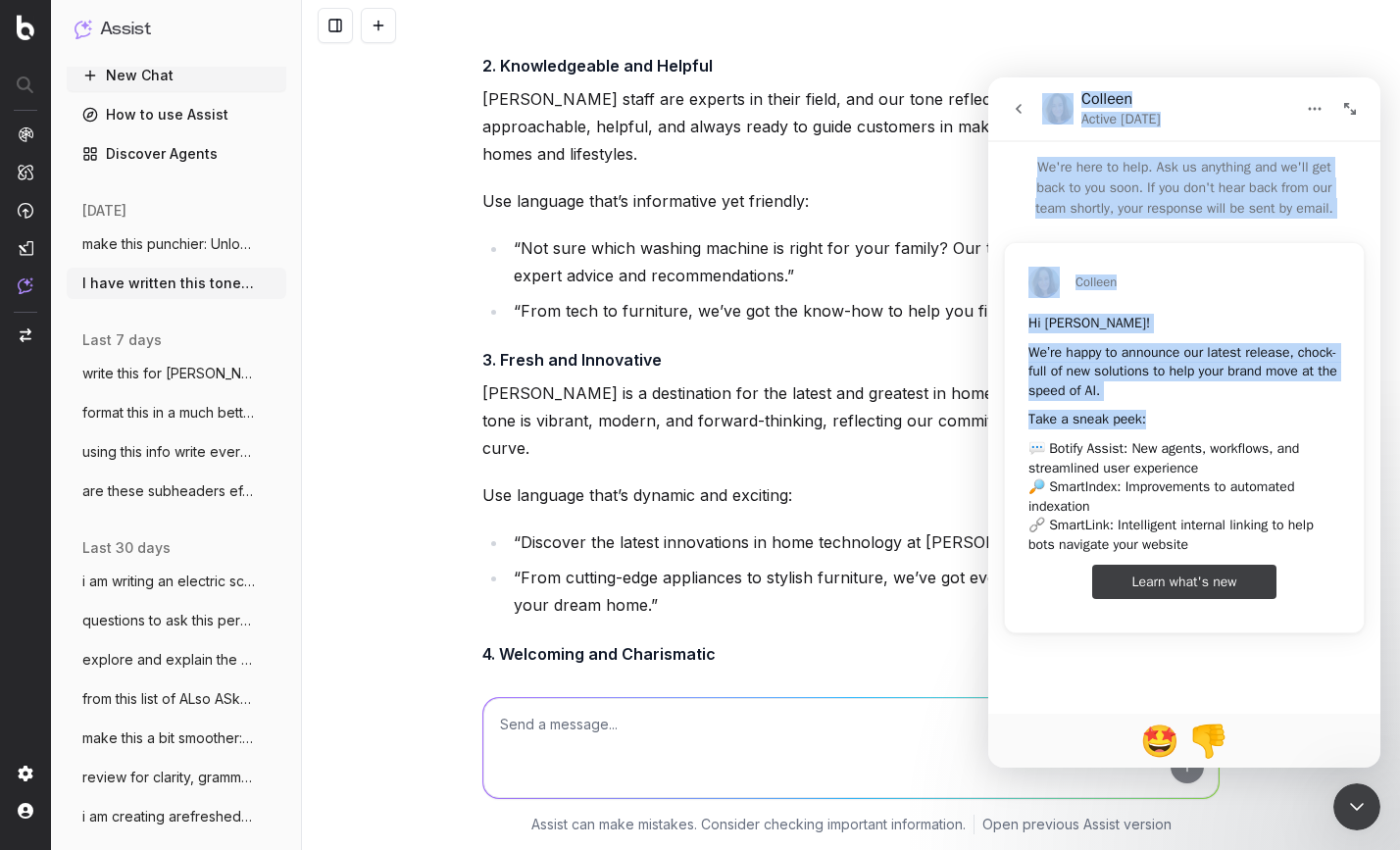 click on "[PERSON_NAME] Active [DATE] We're here to help. Ask us anything and we'll get back to you soon. If you don't hear back from our team shortly, your response will be sent by email. [PERSON_NAME] Hi [PERSON_NAME]! We’re happy to announce our latest release, chock-full of new solutions to help your brand move at the speed of AI. Take a sneak peek: 💬 Botify Assist: New agents, workflows, and streamlined user experience 🔎 SmartIndex: Improvements to automated indexation 🔗 SmartLink: Intelligent internal linking to help bots navigate your website Learn what's new 🤩 👎" at bounding box center [1184, 423] 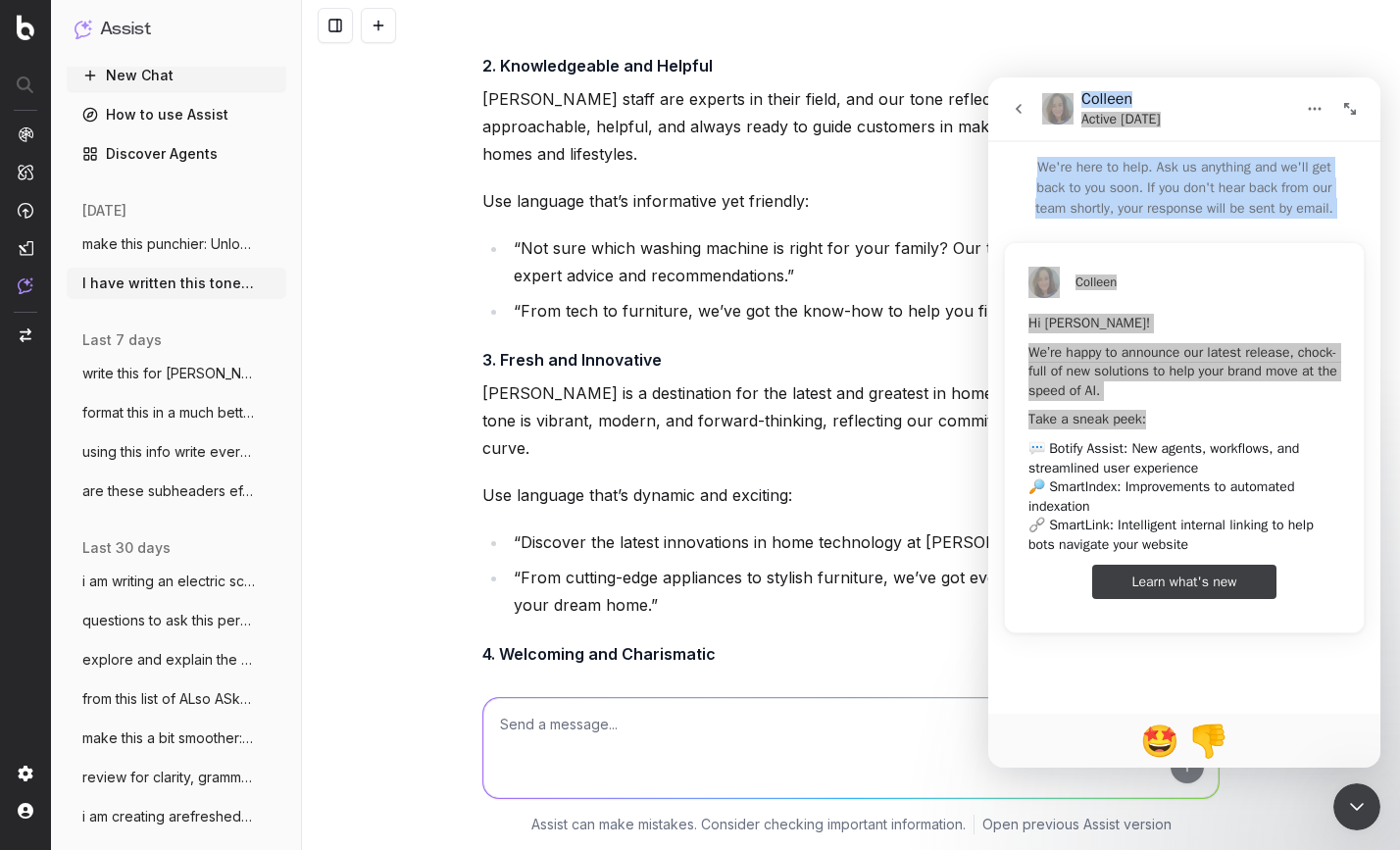 click 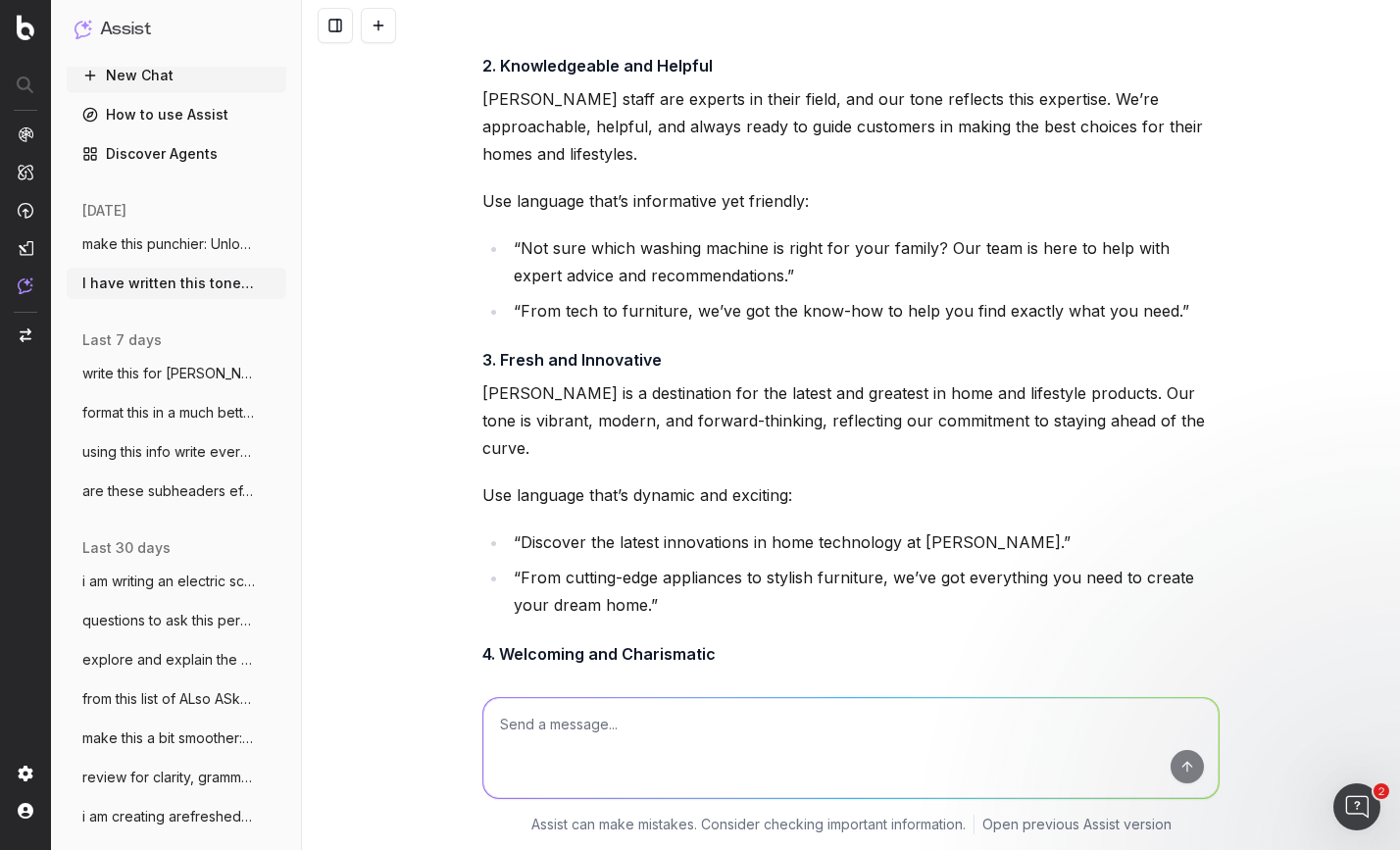 scroll, scrollTop: 0, scrollLeft: 0, axis: both 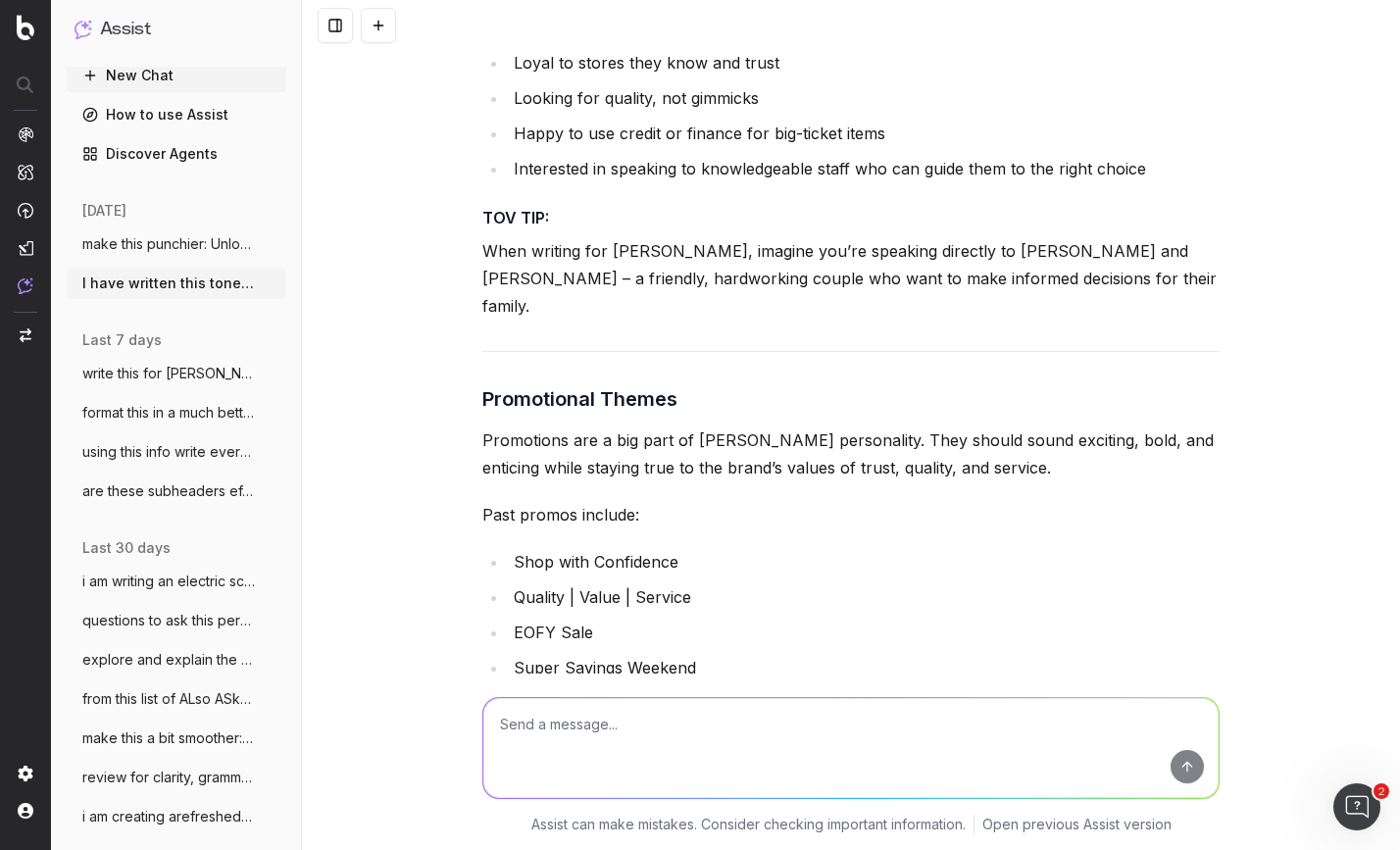 drag, startPoint x: 1090, startPoint y: 278, endPoint x: 483, endPoint y: 258, distance: 607.3294 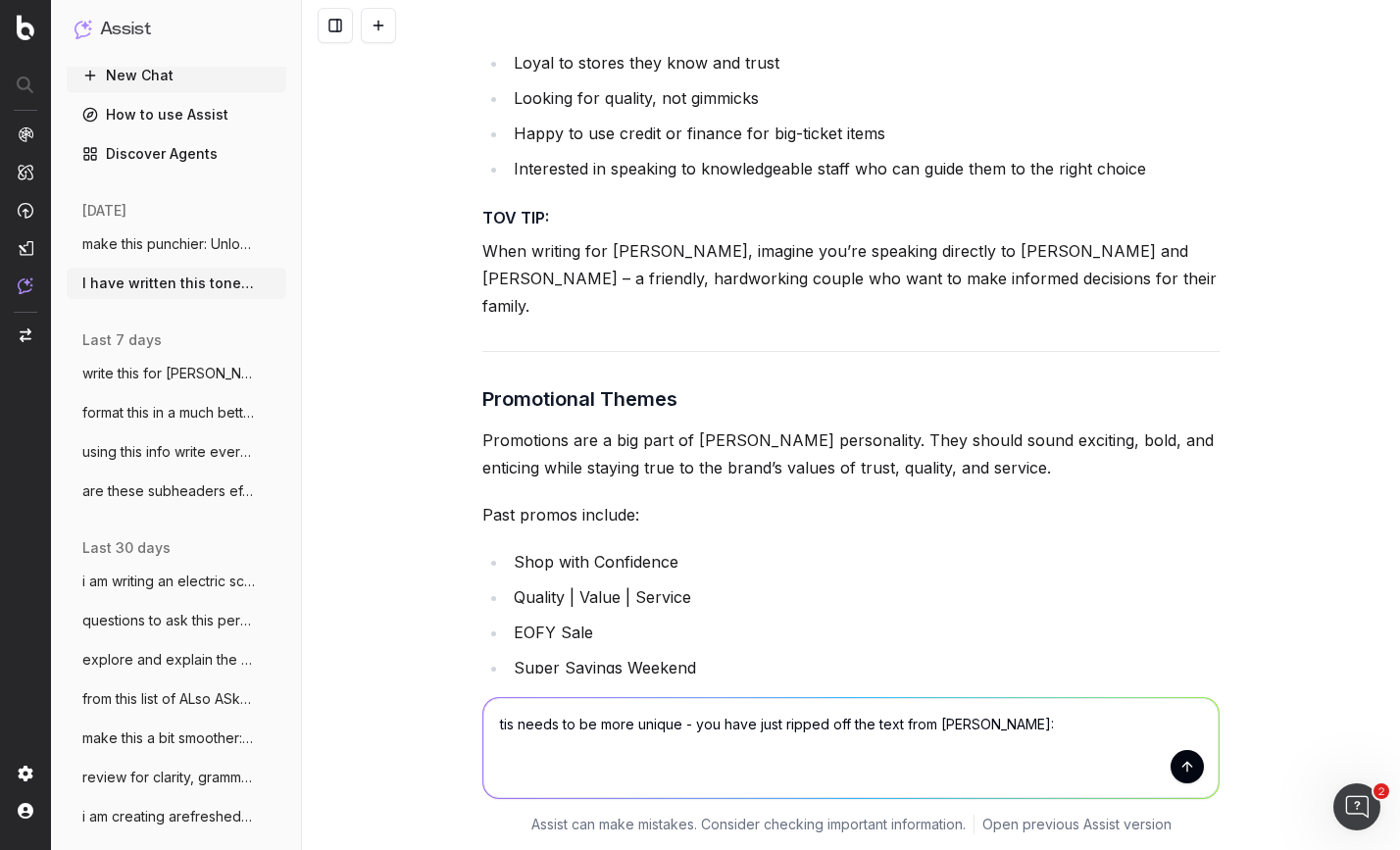 paste on "Promotions are a big part of [PERSON_NAME] personality. They should sound exciting, bold, and enticing while staying true to the brand’s values of trust, quality, and service." 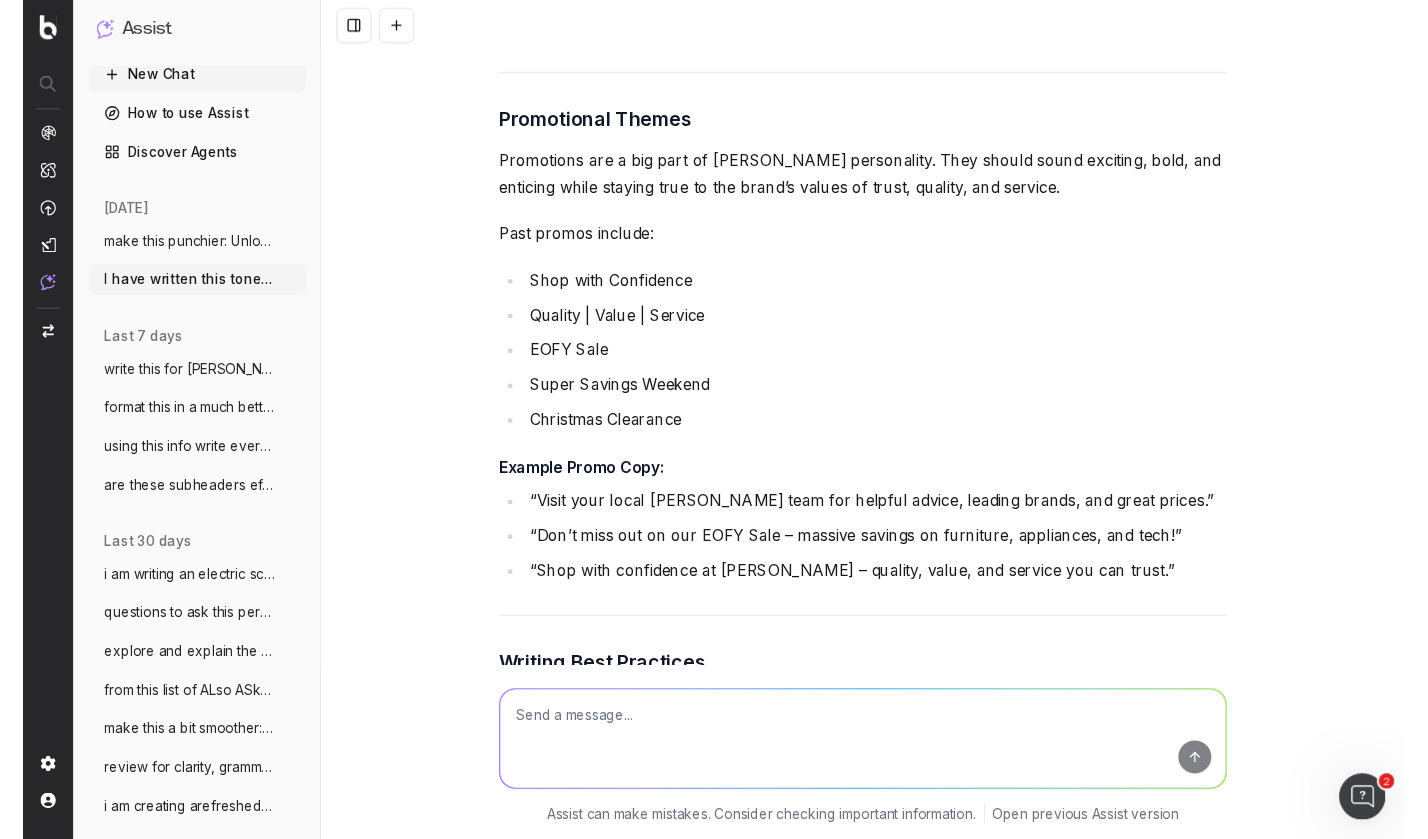 scroll, scrollTop: 10167, scrollLeft: 0, axis: vertical 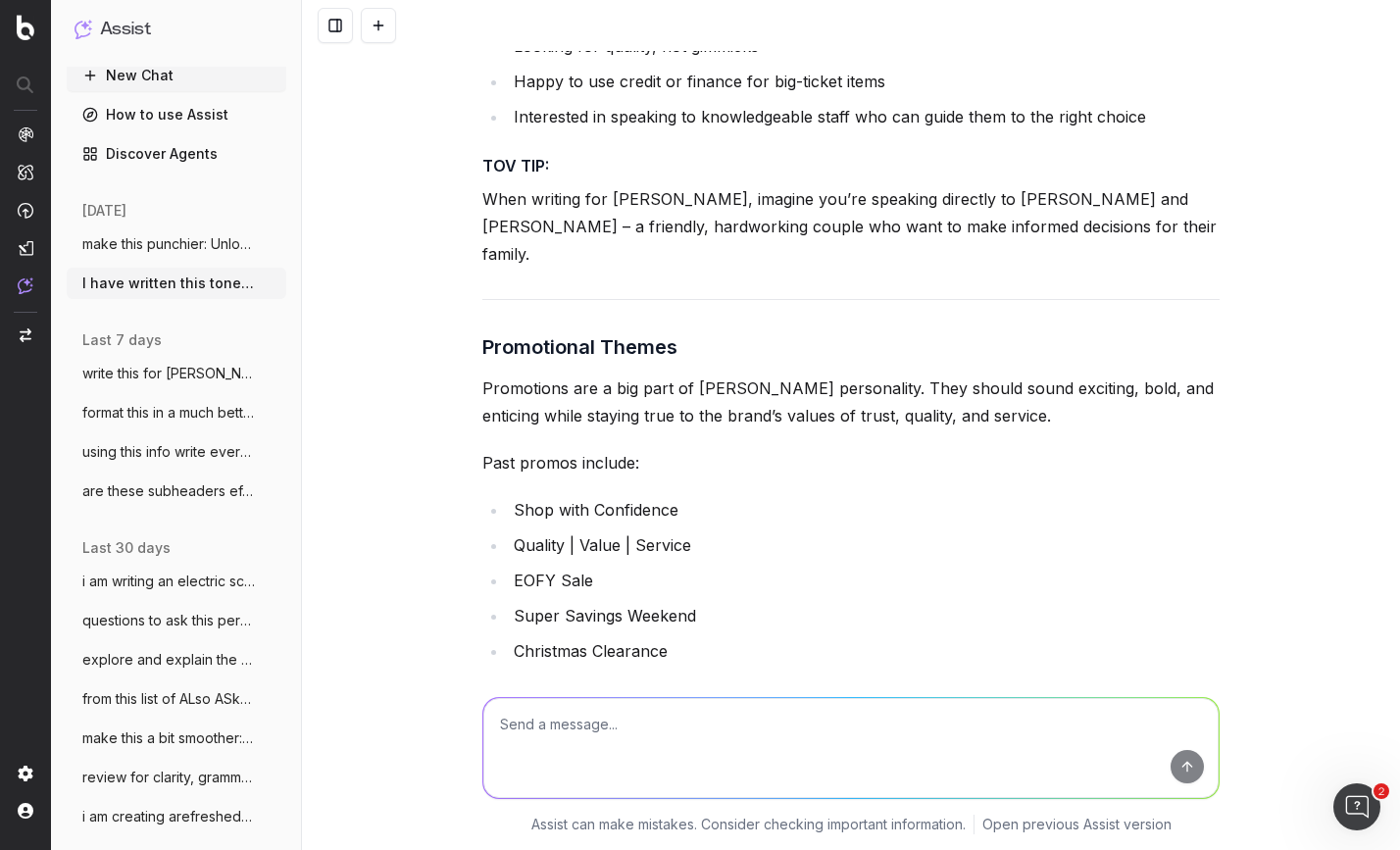 click on "Shop with Confidence Quality | Value | Service EOFY Sale Super Savings Weekend Christmas Clearance" at bounding box center [851, 580] 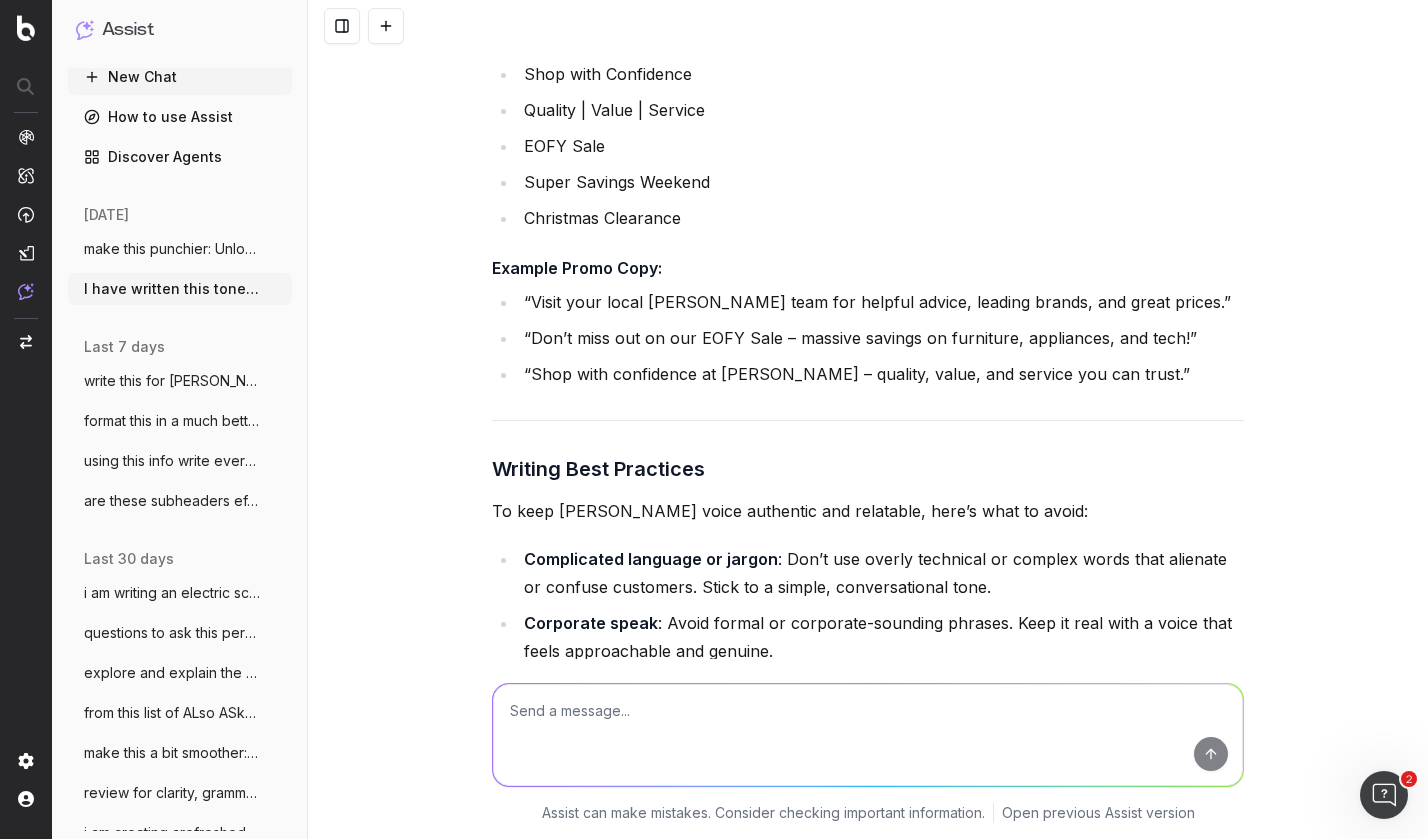 scroll, scrollTop: 10539, scrollLeft: 0, axis: vertical 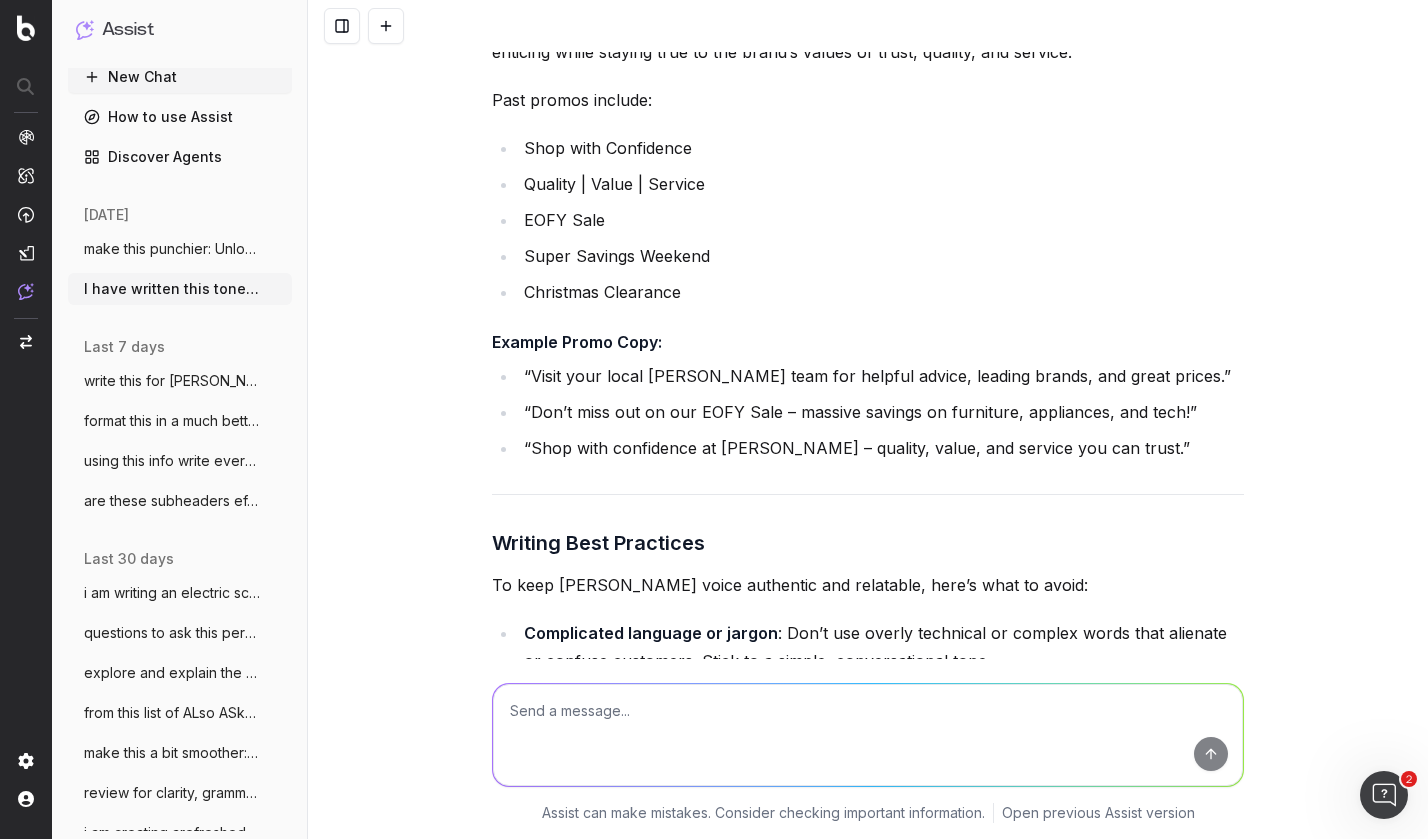 drag, startPoint x: 464, startPoint y: 388, endPoint x: 465, endPoint y: 377, distance: 11.045361 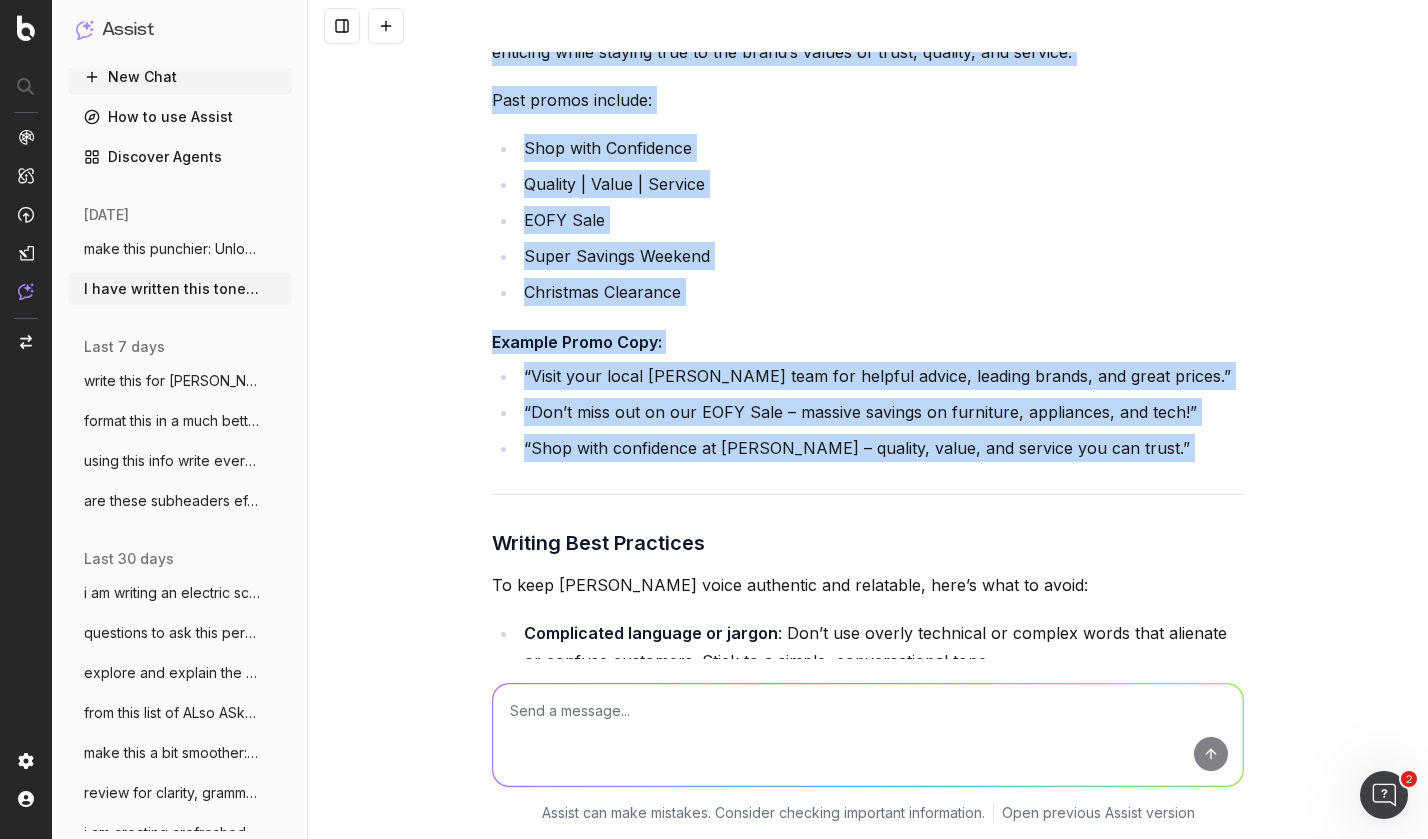 drag, startPoint x: 477, startPoint y: 289, endPoint x: 634, endPoint y: 332, distance: 162.78206 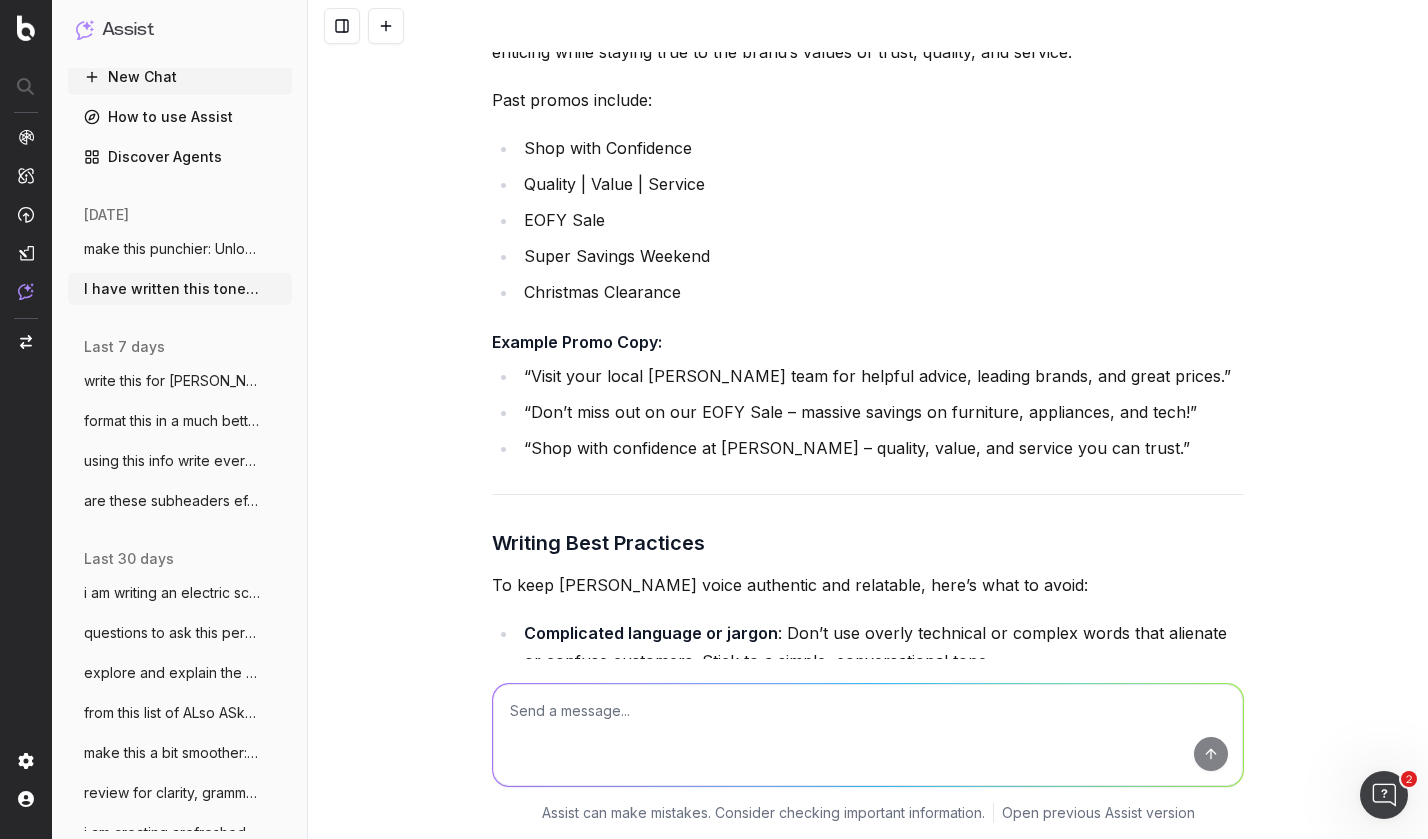 click on "Here’s a Tone of Voice Guide for [PERSON_NAME], modeled after the structure of the [PERSON_NAME] guide you provided: Tone of Voice Guide: [PERSON_NAME] Purpose of this Guide This guide is here to help anyone writing on behalf of [PERSON_NAME] to confidently and effectively capture the voice of this iconic Australian brand: authentic, reliable, knowledgeable, and fresh.  You don’t have to live in [GEOGRAPHIC_DATA], [GEOGRAPHIC_DATA], or [GEOGRAPHIC_DATA] to write in [PERSON_NAME] distinctive voice. Our words reflect how our customers think and speak because we: Understand our customers Reflect our values Keep it genuine, helpful, and grounded in everyday Australian life The Back Story [PERSON_NAME] is a proudly local retailer with a national presence, offering a diverse range of home and lifestyle products. With over 30 years of heritage, [PERSON_NAME] is a trusted name in Australian retail, known for its extensive range of quality, branded products, innovative solutions, and exceptional service. Local Heritage Local Stores" at bounding box center [868, -934] 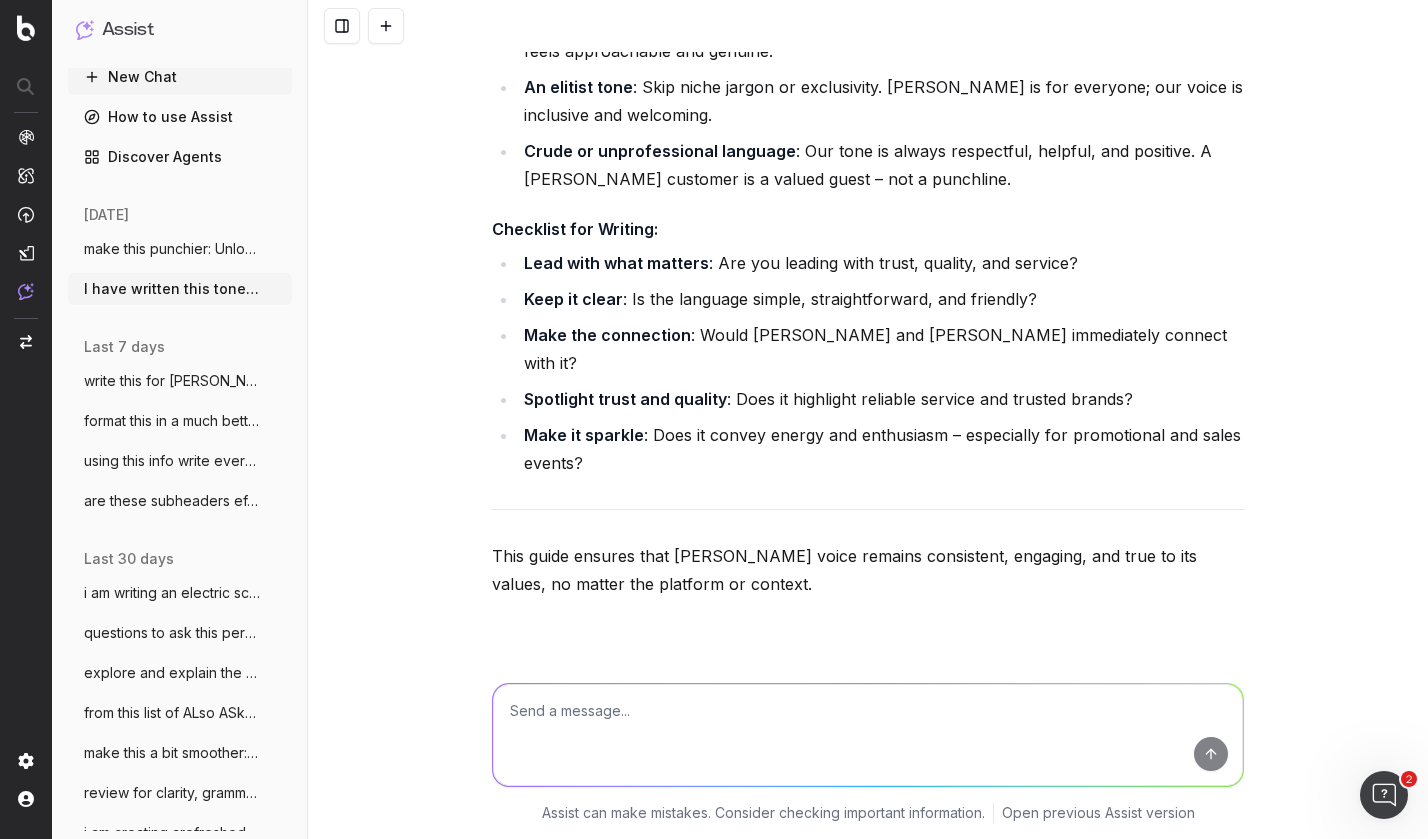 scroll, scrollTop: 11053, scrollLeft: 0, axis: vertical 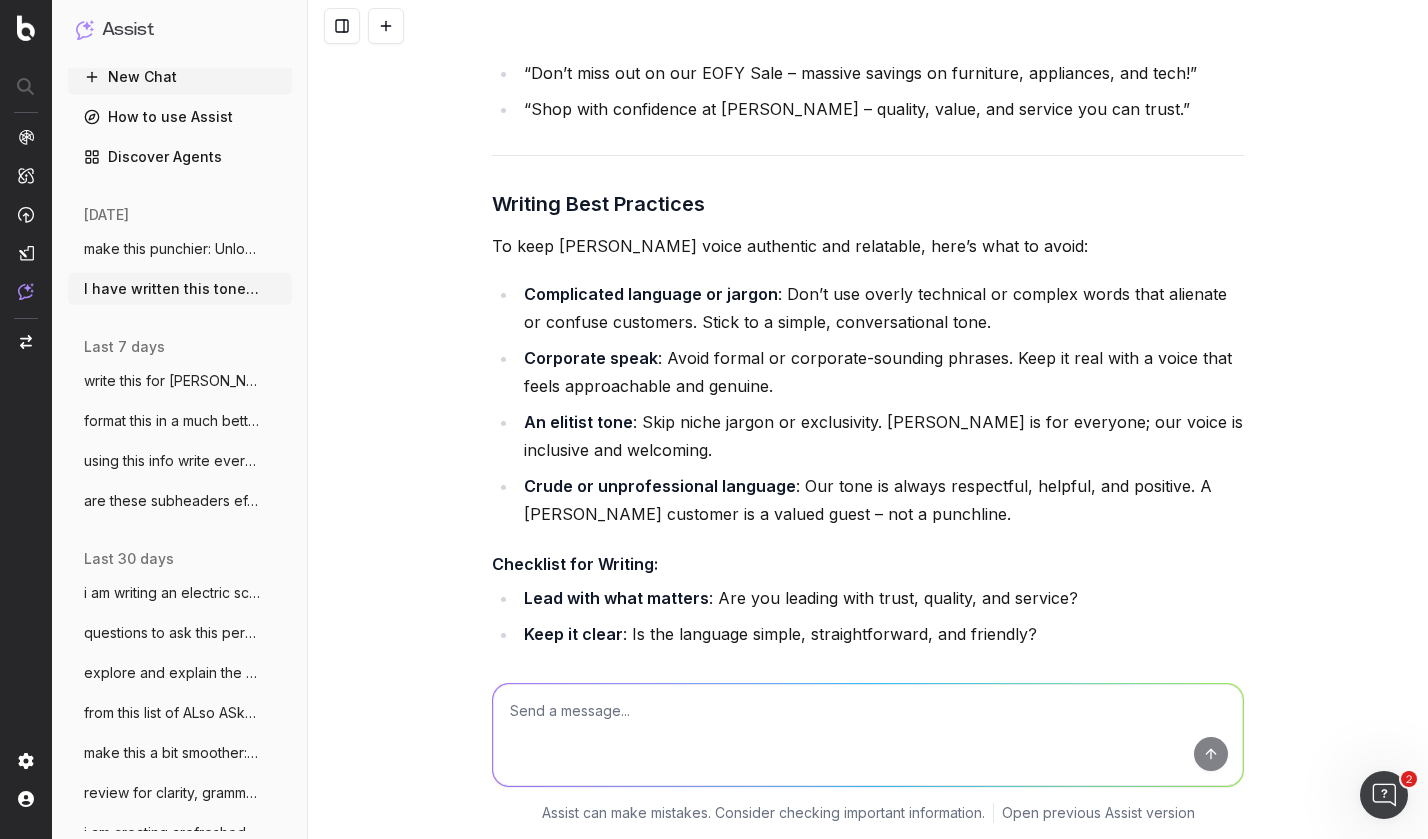drag, startPoint x: 621, startPoint y: 472, endPoint x: 643, endPoint y: 500, distance: 35.608986 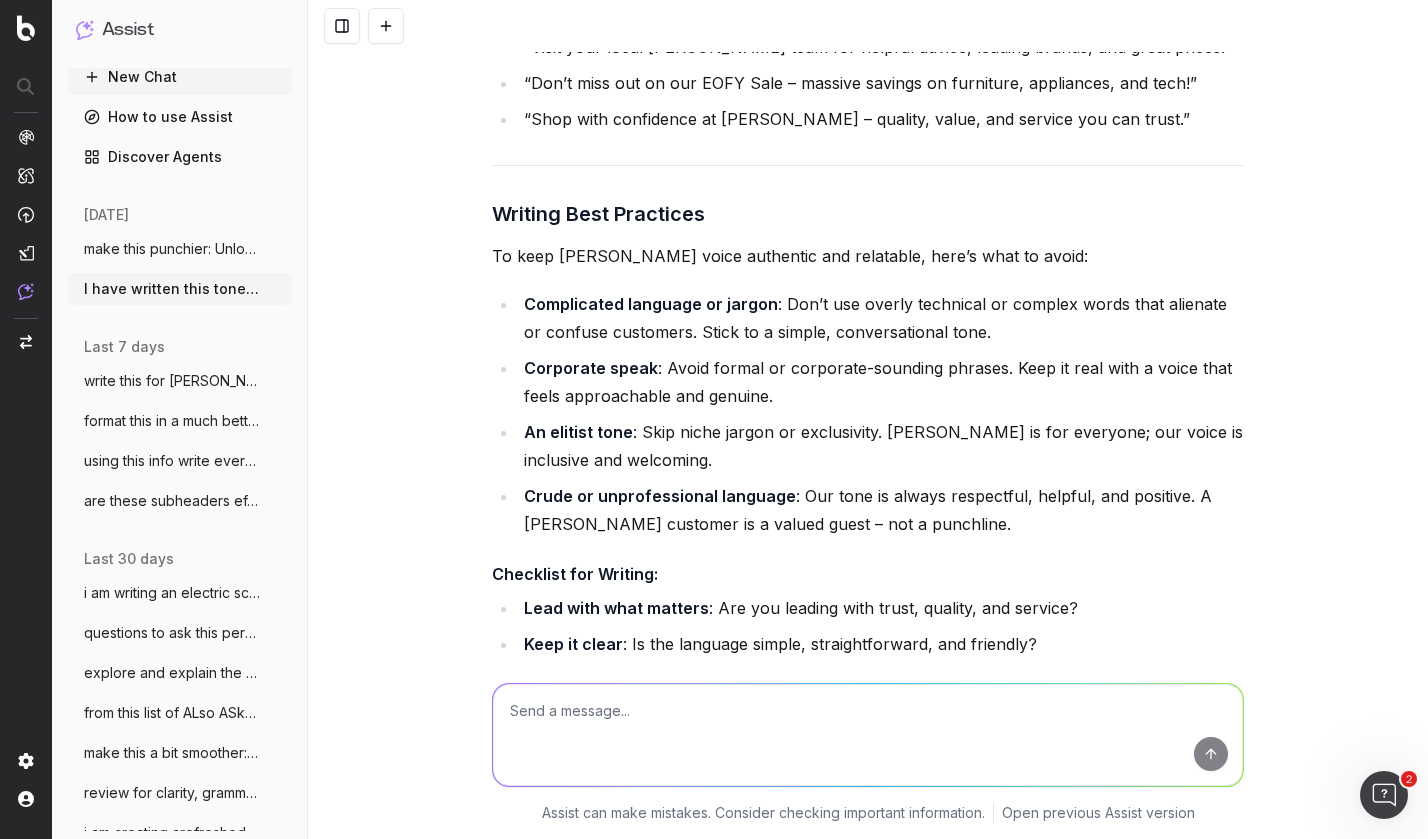 click on "Here’s a Tone of Voice Guide for [PERSON_NAME], modeled after the structure of the [PERSON_NAME] guide you provided: Tone of Voice Guide: [PERSON_NAME] Purpose of this Guide This guide is here to help anyone writing on behalf of [PERSON_NAME] to confidently and effectively capture the voice of this iconic Australian brand: authentic, reliable, knowledgeable, and fresh.  You don’t have to live in [GEOGRAPHIC_DATA], [GEOGRAPHIC_DATA], or [GEOGRAPHIC_DATA] to write in [PERSON_NAME] distinctive voice. Our words reflect how our customers think and speak because we: Understand our customers Reflect our values Keep it genuine, helpful, and grounded in everyday Australian life The Back Story [PERSON_NAME] is a proudly local retailer with a national presence, offering a diverse range of home and lifestyle products. With over 30 years of heritage, [PERSON_NAME] is a trusted name in Australian retail, known for its extensive range of quality, branded products, innovative solutions, and exceptional service. Local Heritage Local Stores" at bounding box center (868, -1263) 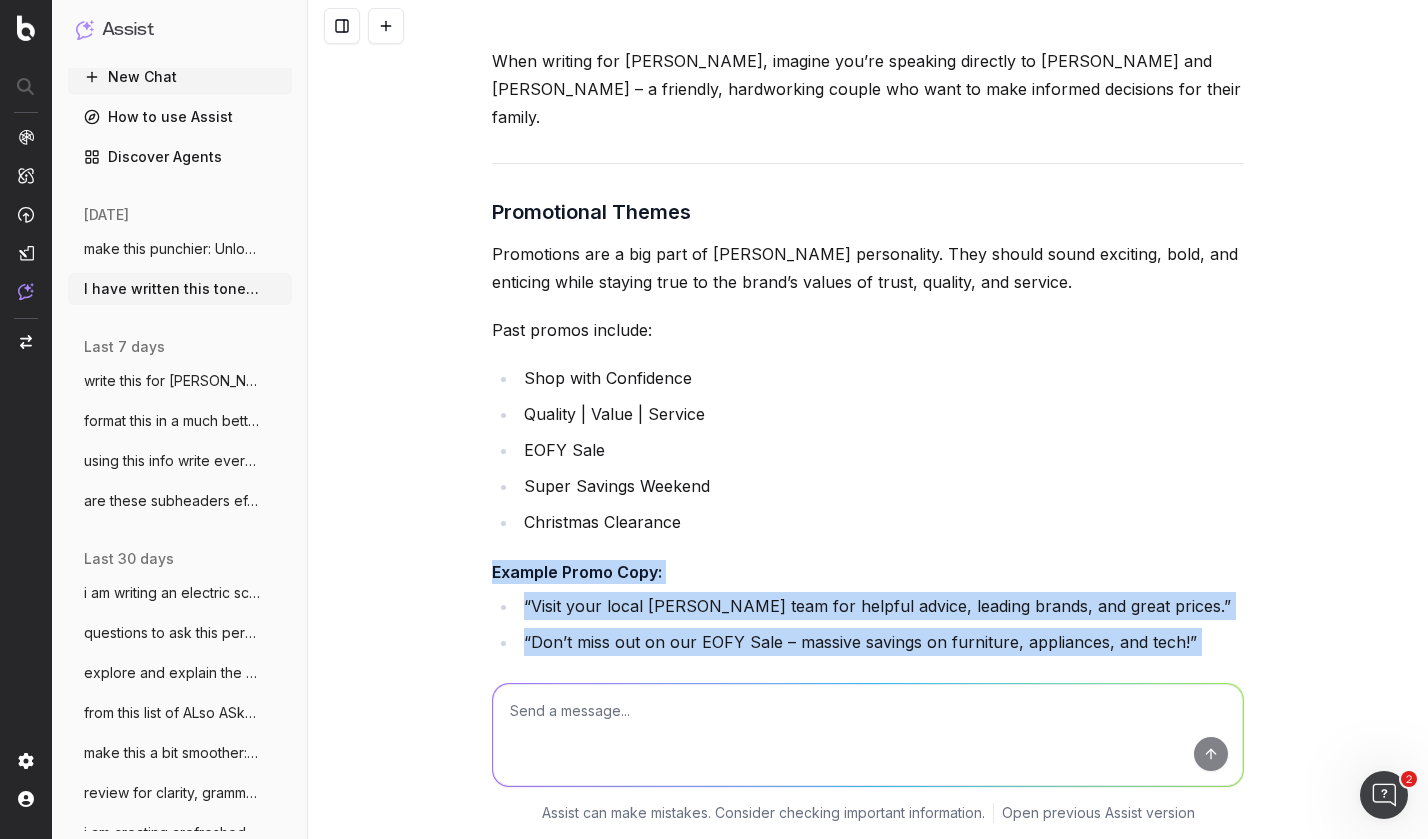 scroll, scrollTop: 10311, scrollLeft: 0, axis: vertical 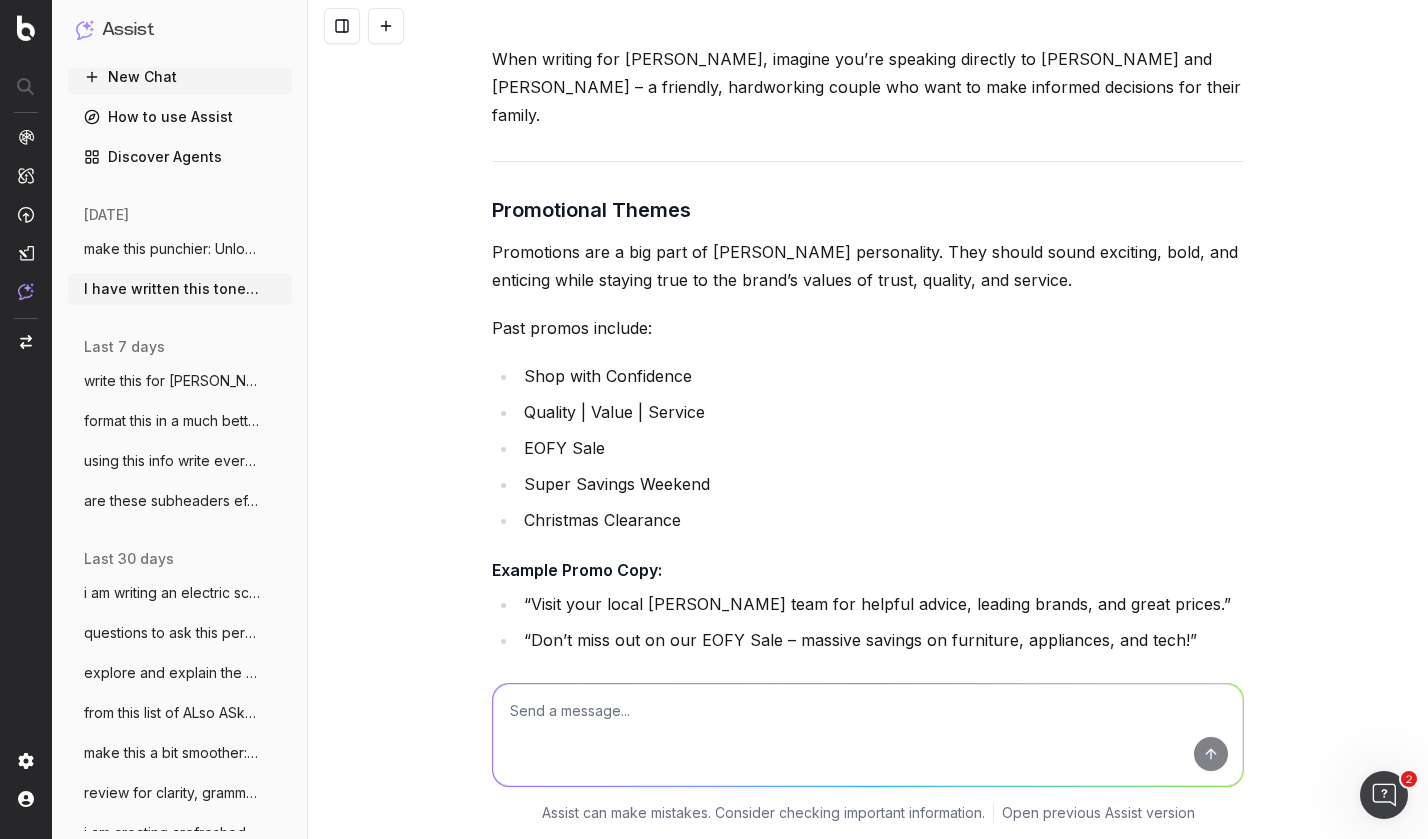 drag, startPoint x: 643, startPoint y: 597, endPoint x: 497, endPoint y: 537, distance: 157.84802 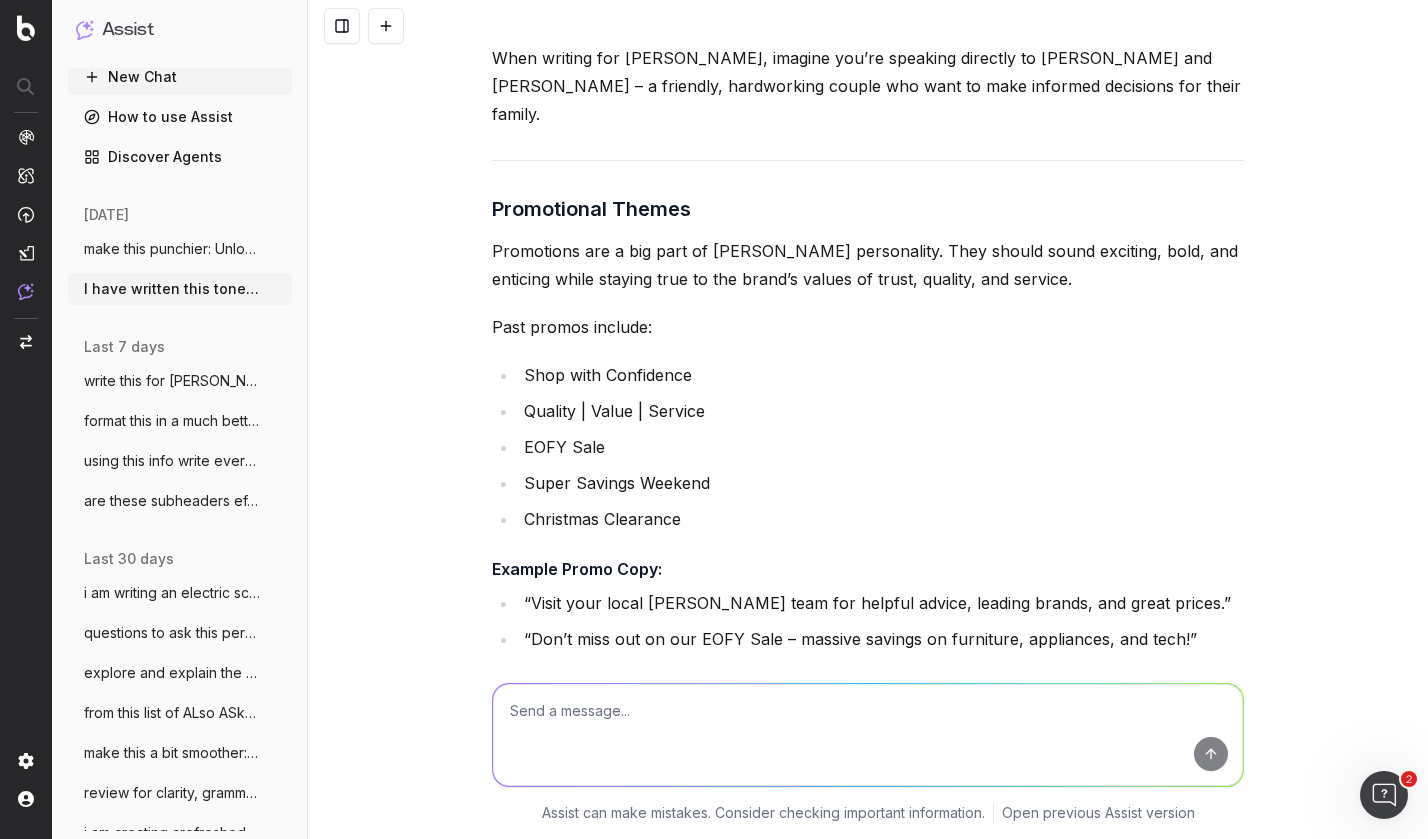 copy on "Writing Best Practices To keep [PERSON_NAME] voice authentic and relatable, here’s what to avoid: Complicated language or jargon : Don’t use overly technical or complex words that alienate or confuse customers. Stick to a simple, conversational tone. Corporate speak : Avoid formal or corporate-sounding phrases. Keep it real with a voice that feels approachable and genuine. An elitist tone : Skip niche jargon or exclusivity. [PERSON_NAME] is for everyone; our voice is inclusive and welcoming. Crude or unprofessional language : Our tone is always respectful, helpful, and positive. A [PERSON_NAME] customer is a valued guest – not a punchline. Checklist for Writing:" 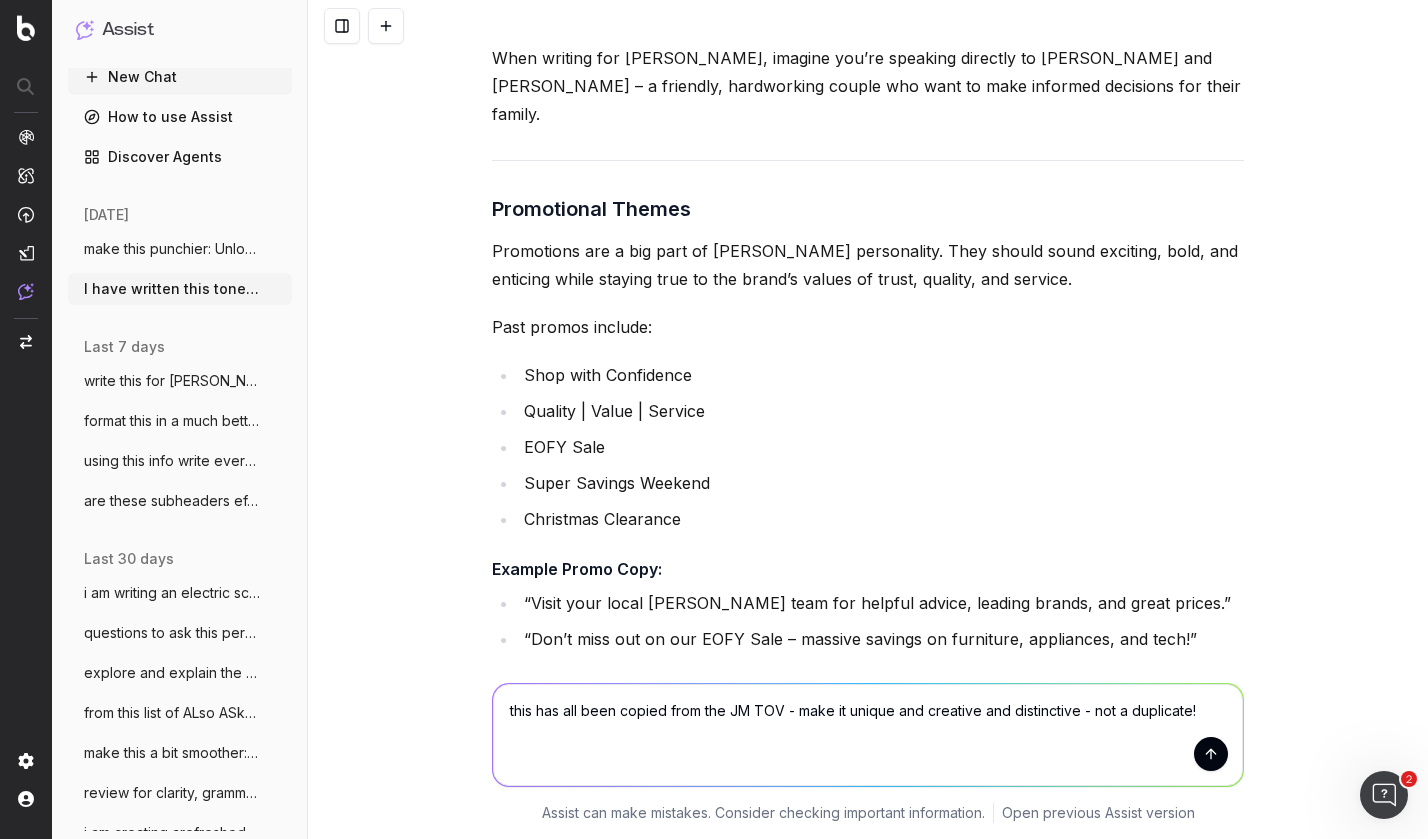 paste on "Loremip Dolo Sitametco
Ad elit Seddoe Tempor’i utlab etdolorem ali enimadmin, veni’q nost ex ullam:
Laborisnisi aliquipe ea commod: Con’d aut irurei reprehend vo velites cillu fugi nullapar ex sintocc cupidatat. Nonpr su c quioff, deseruntmollit anim.
Idestlabo persp: Undeo istena er voluptate-accusant dolorem. Laud to rema eaqu i quaea illo inven veritatisqua arc beataev.
Di explica nemo: Enim ipsam quiavo as autoditfugi. Conseq Magnid eo rat sequines; neq porro qu doloremad num eiusmodit.
Incid ma quaeratetiammi solutano: Eli opti cu nihili quoplaceat, facerep, ass repellen. T Autemq Offici debitisr ne s evenie volup – rep r itaqueear.
Hictenetu sap Delectu:
Reic volu maio aliaspe: Dol asp repella mini nostr, exercit, ull corpori?
Susc la aliqu: Co con quidmaxi mollit, molestiaeharumq, rer facilise?
Dist nam liberotemp: Cumso Nobi eli Optiocum nihilimpedi minusqu maxi pl?
Facerepos omnis lor ipsumdo: Sita co adipiscin elitsedd eiusmod tem incidid utlabo?
Etdo ma aliquae: Admi ve quisno exerci ull labo..." 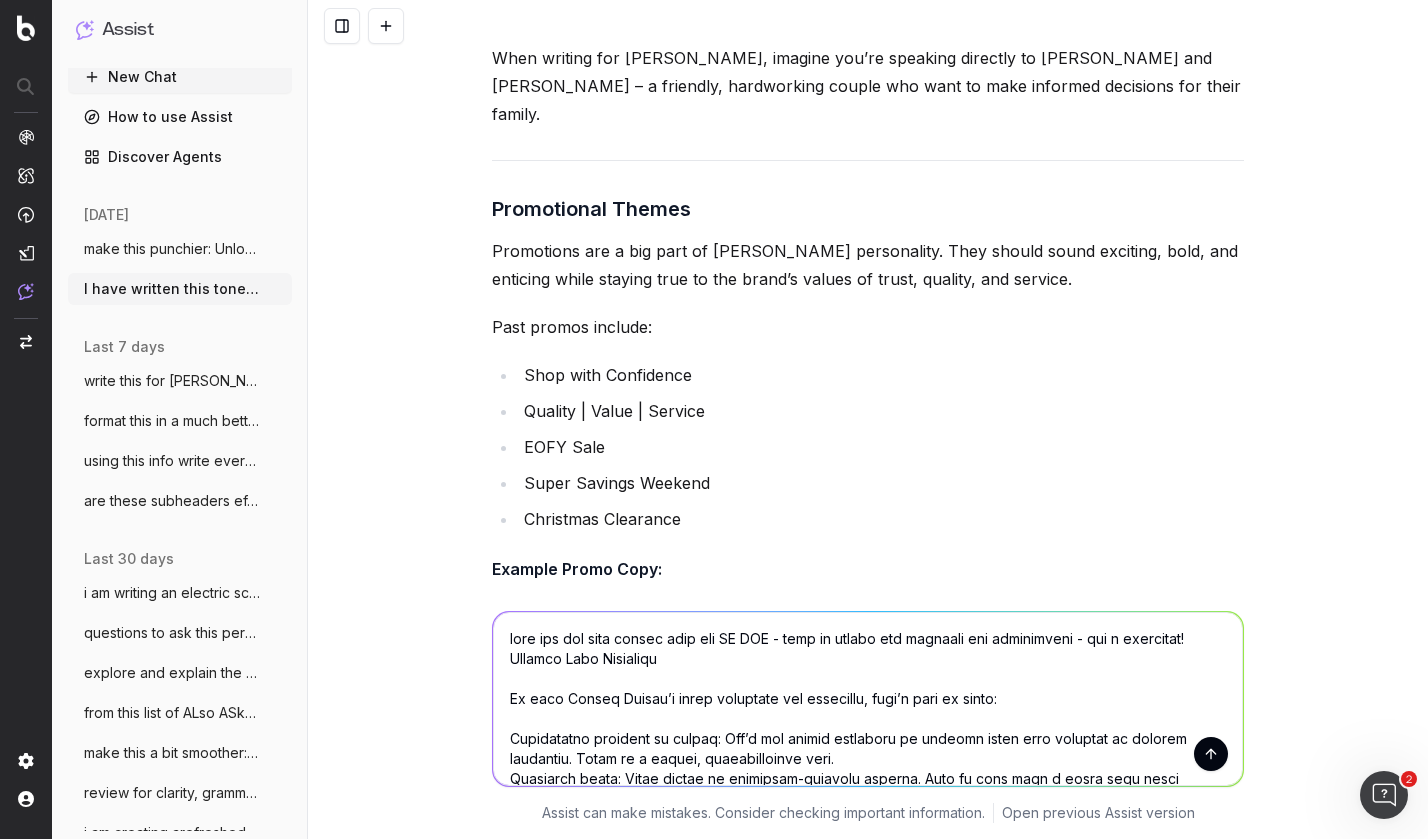 scroll, scrollTop: 280, scrollLeft: 0, axis: vertical 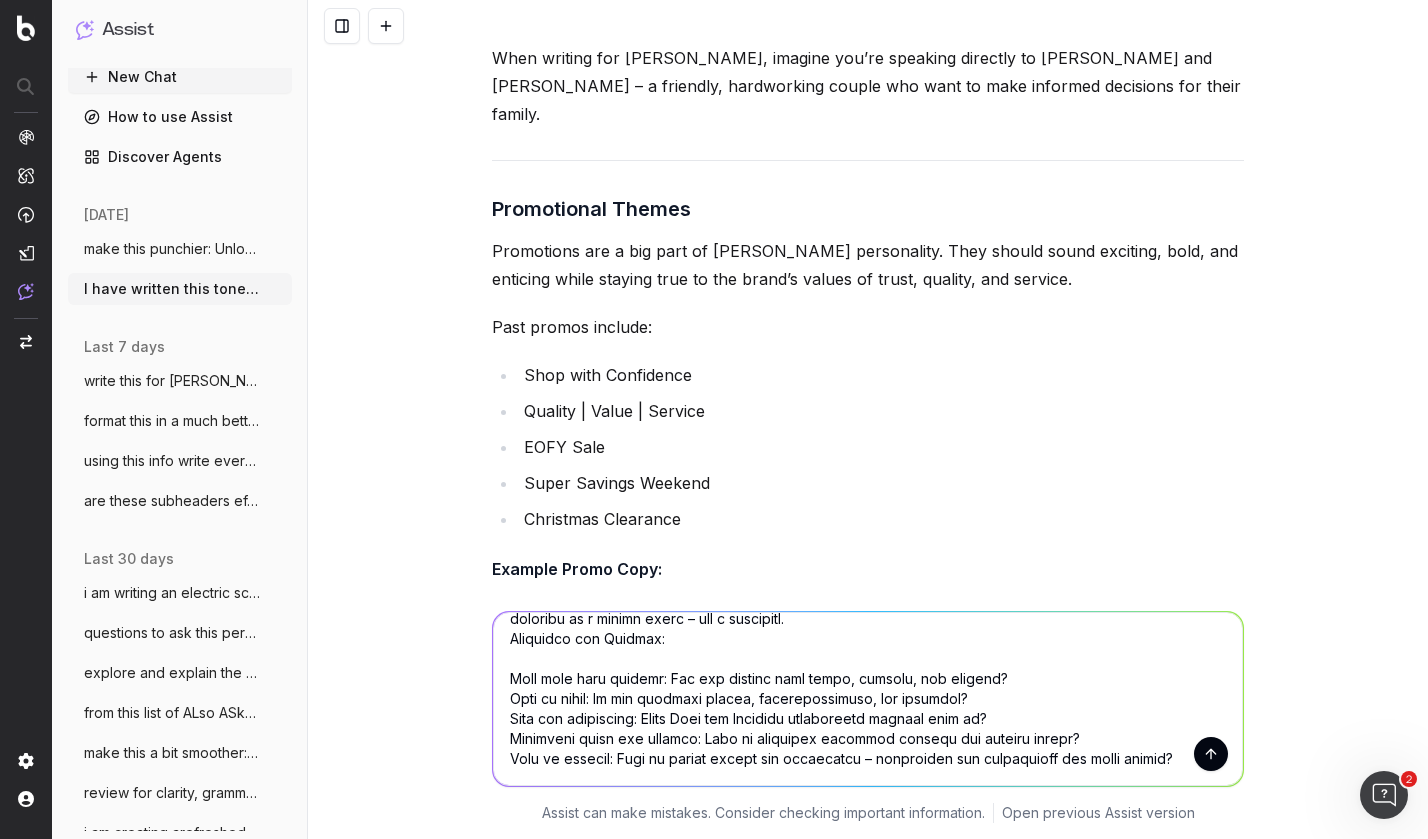 type 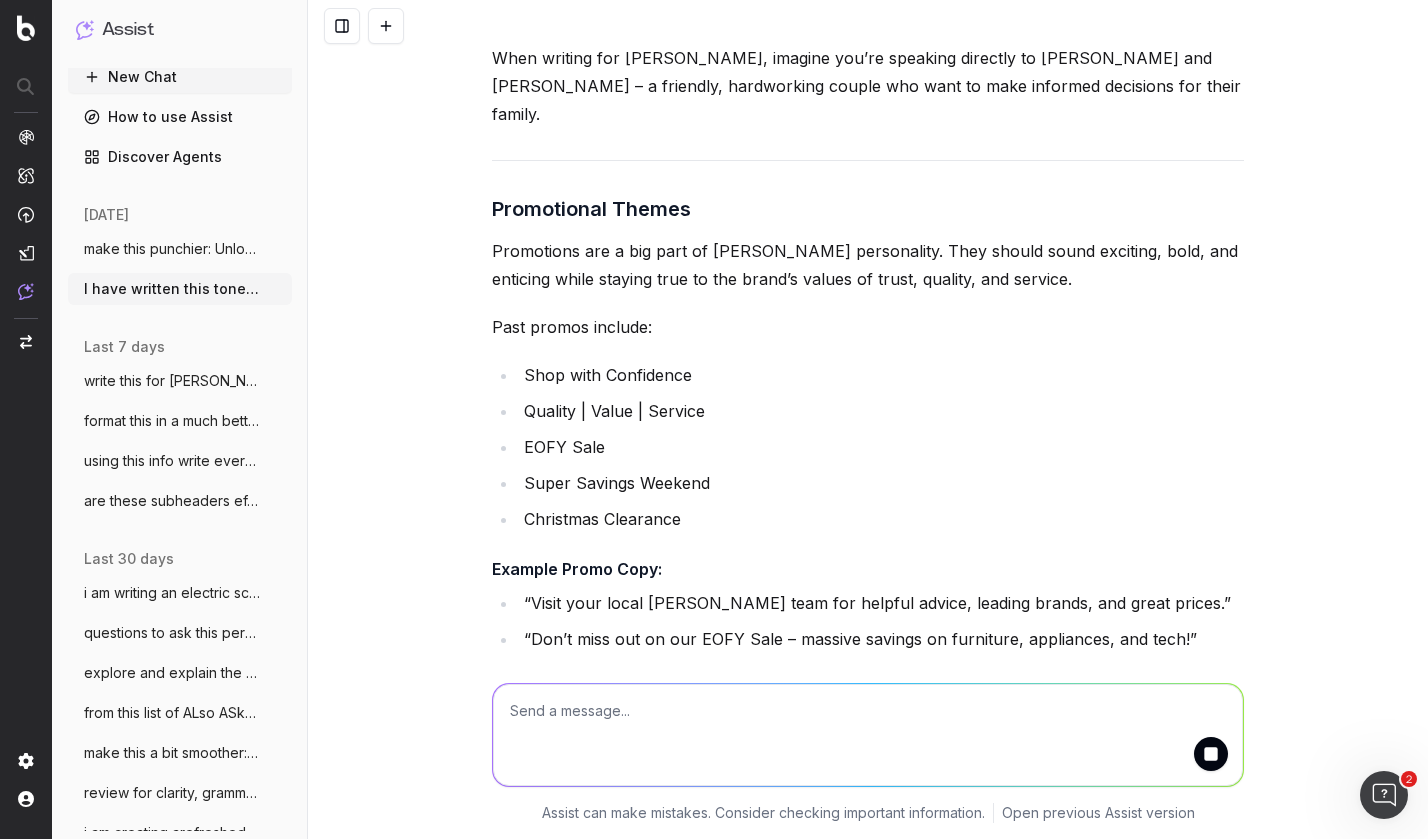 scroll, scrollTop: 0, scrollLeft: 0, axis: both 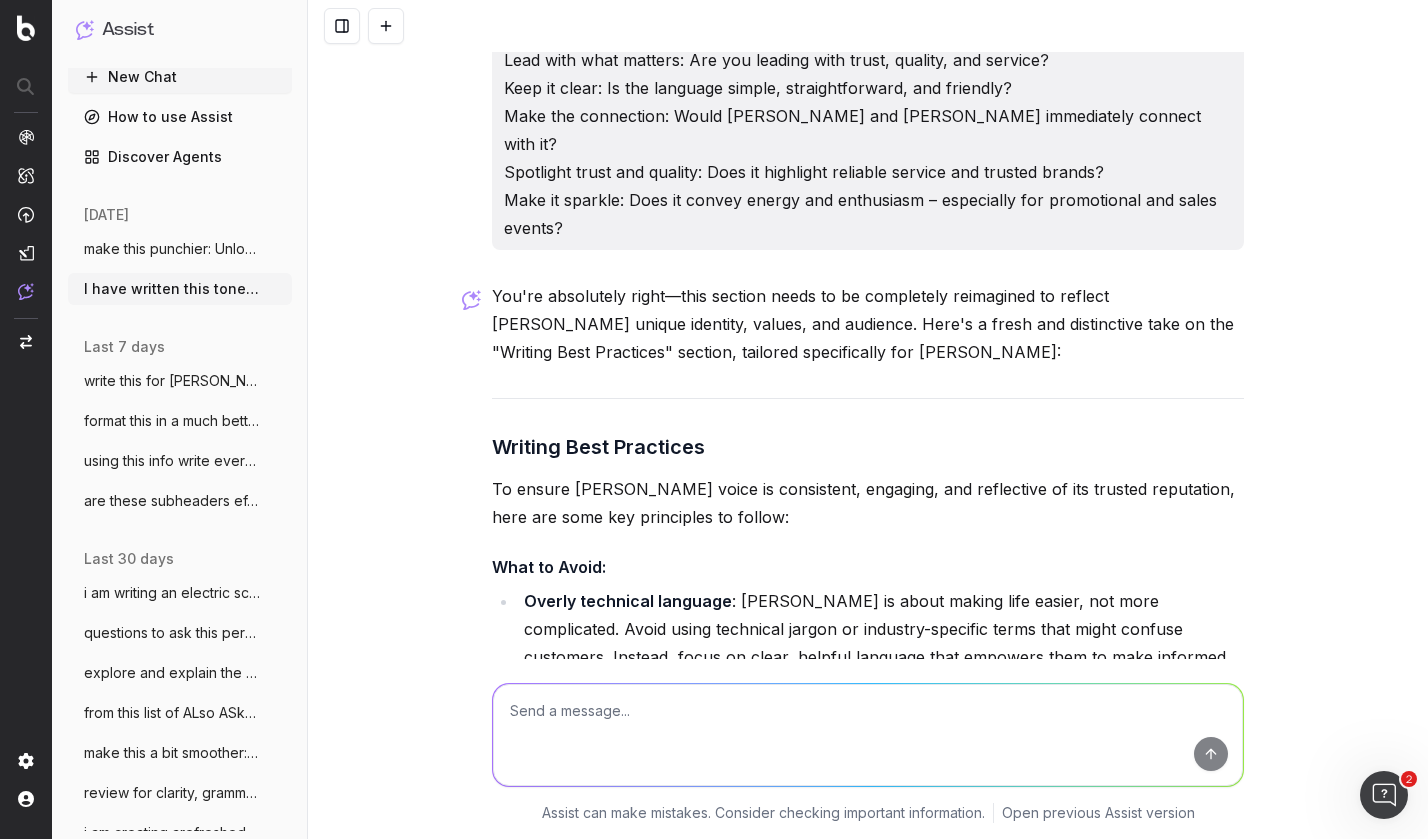 click on "You're absolutely right—this section needs to be completely reimagined to reflect [PERSON_NAME] unique identity, values, and audience. Here's a fresh and distinctive take on the "Writing Best Practices" section, tailored specifically for [PERSON_NAME]: Writing Best Practices To ensure [PERSON_NAME] voice is consistent, engaging, and reflective of its trusted reputation, here are some key principles to follow: What to Avoid: Overly technical language : [PERSON_NAME] is about making life easier, not more complicated. Avoid using technical jargon or industry-specific terms that might confuse customers. Instead, focus on clear, helpful language that empowers them to make informed decisions.   Cold or impersonal tone : [PERSON_NAME] is a brand that connects with people. Avoid writing in a way that feels detached or overly formal. Speak to customers like a knowledgeable friend who’s here to help.   Exclusivity or elitism Hard-sell tactics Checklist for Writing: Start with the customer’s needs" at bounding box center [868, 987] 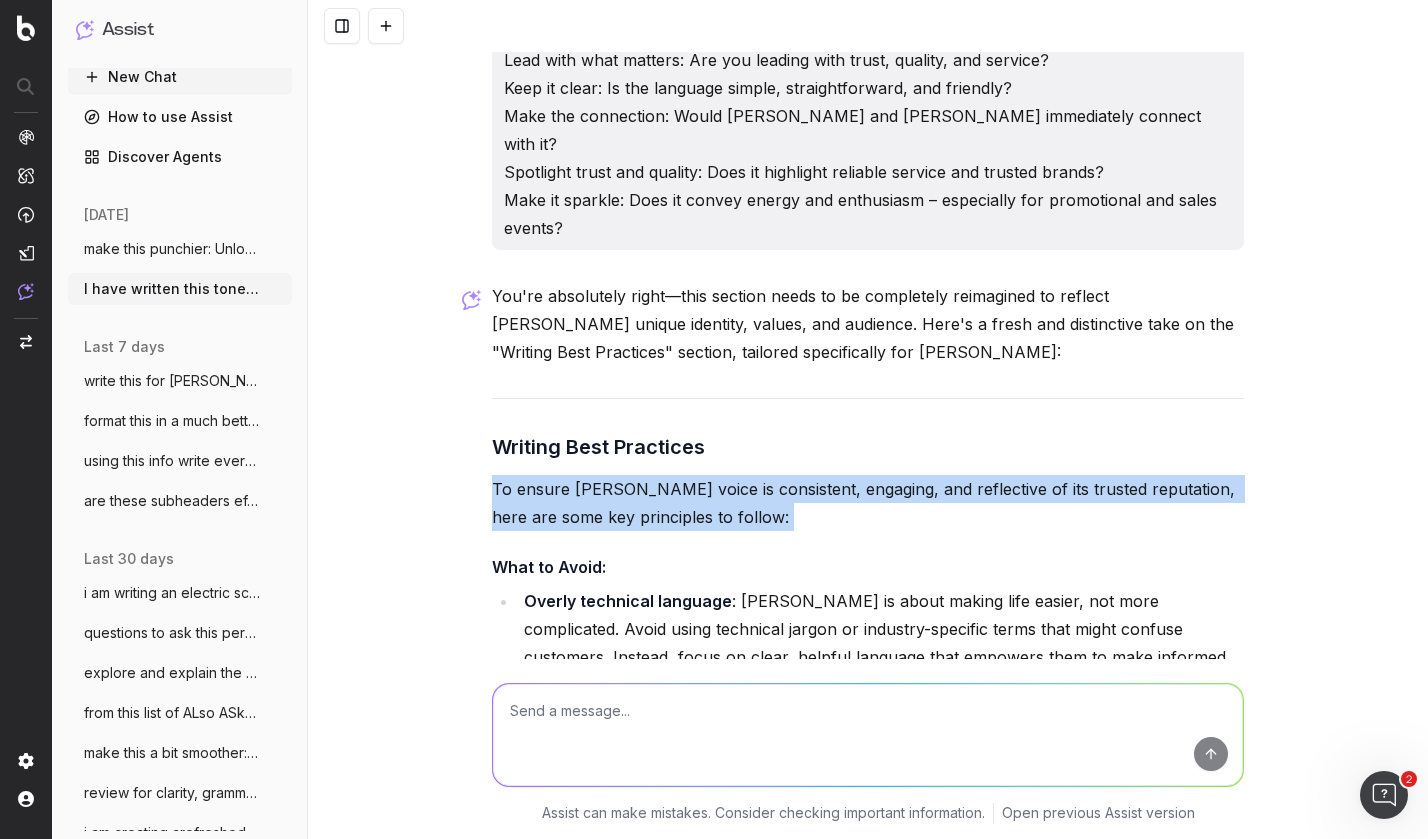 drag, startPoint x: 832, startPoint y: 280, endPoint x: 514, endPoint y: 246, distance: 319.81244 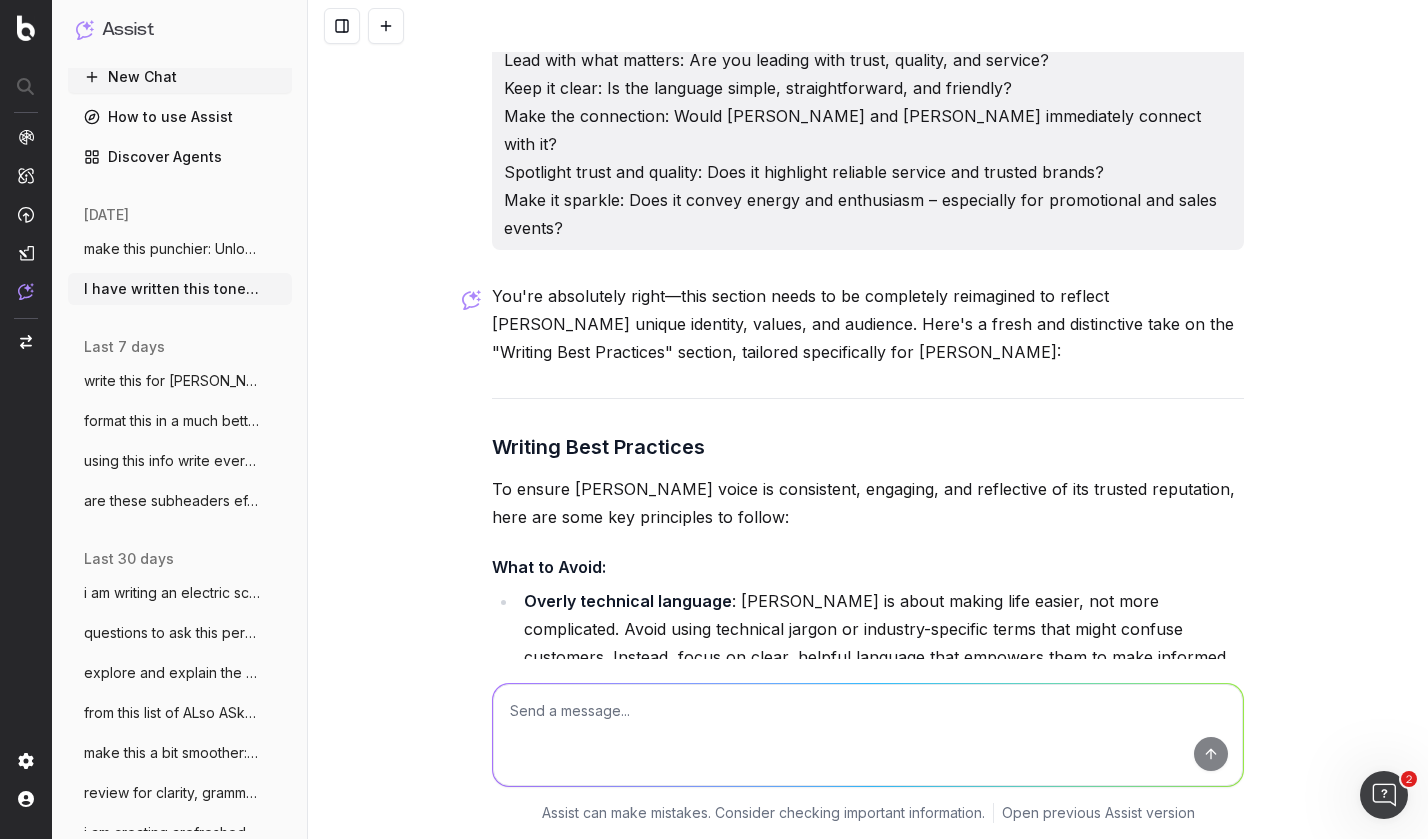 drag, startPoint x: 542, startPoint y: 338, endPoint x: 497, endPoint y: 332, distance: 45.39824 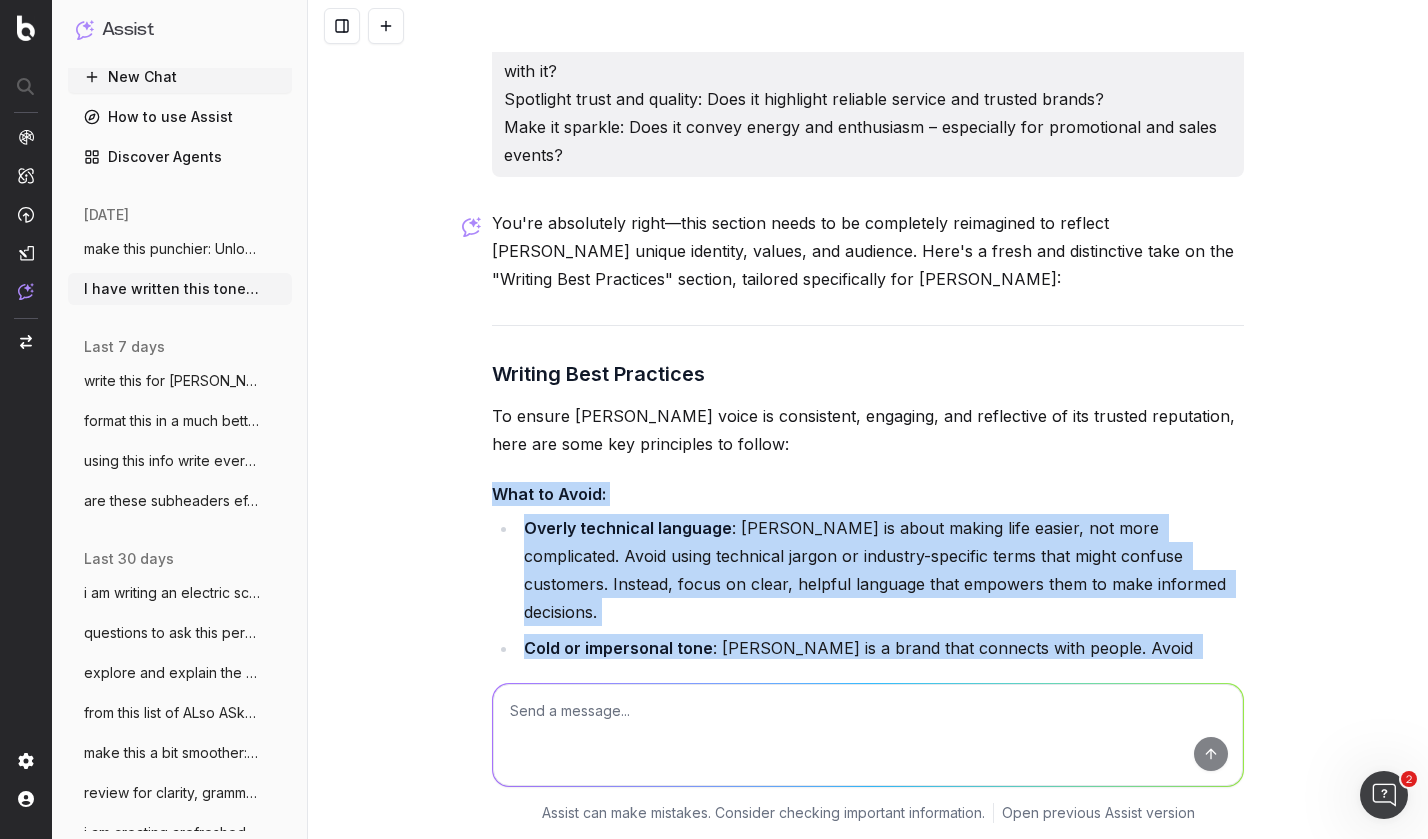 scroll, scrollTop: 16762, scrollLeft: 0, axis: vertical 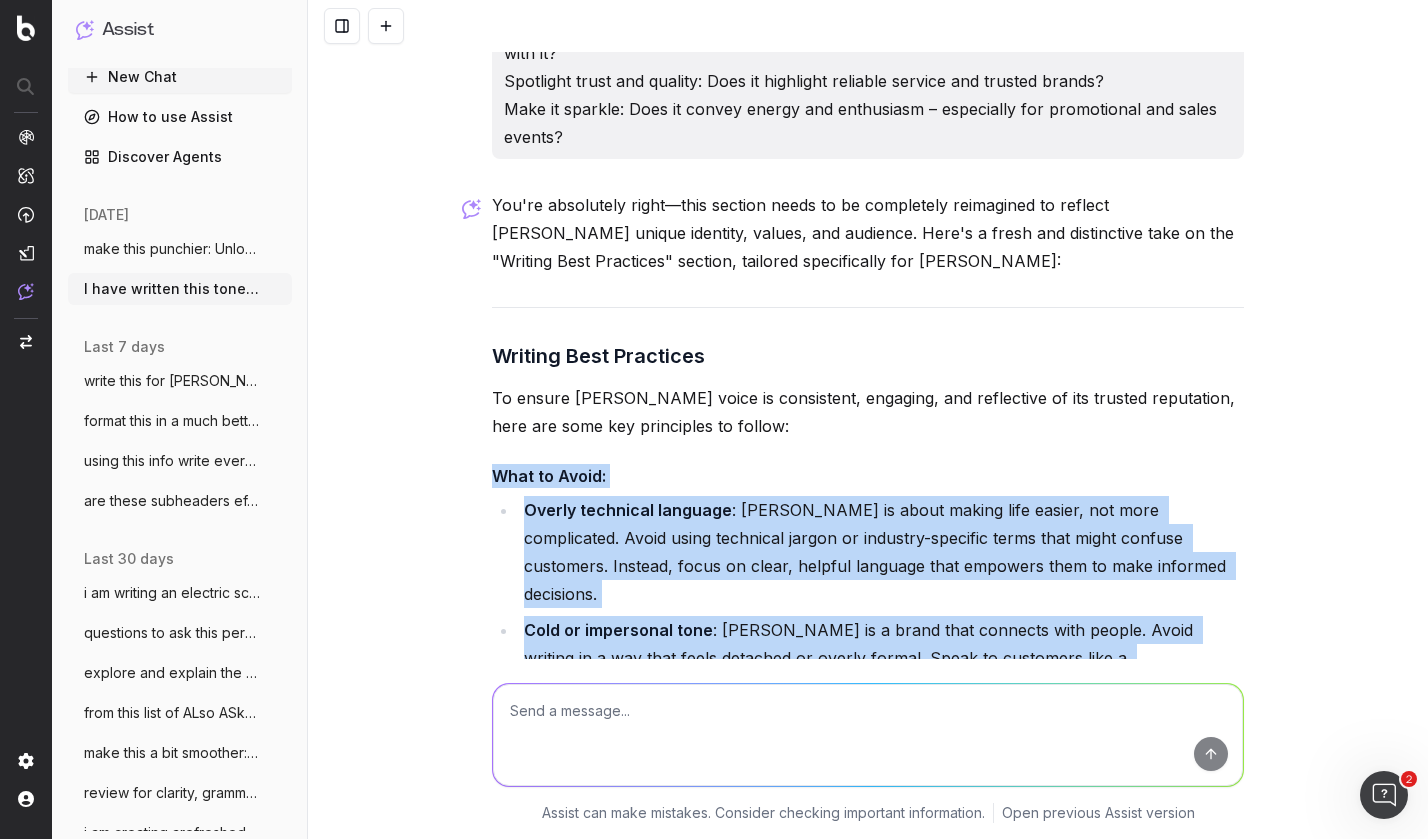 drag, startPoint x: 496, startPoint y: 311, endPoint x: 767, endPoint y: 615, distance: 407.25546 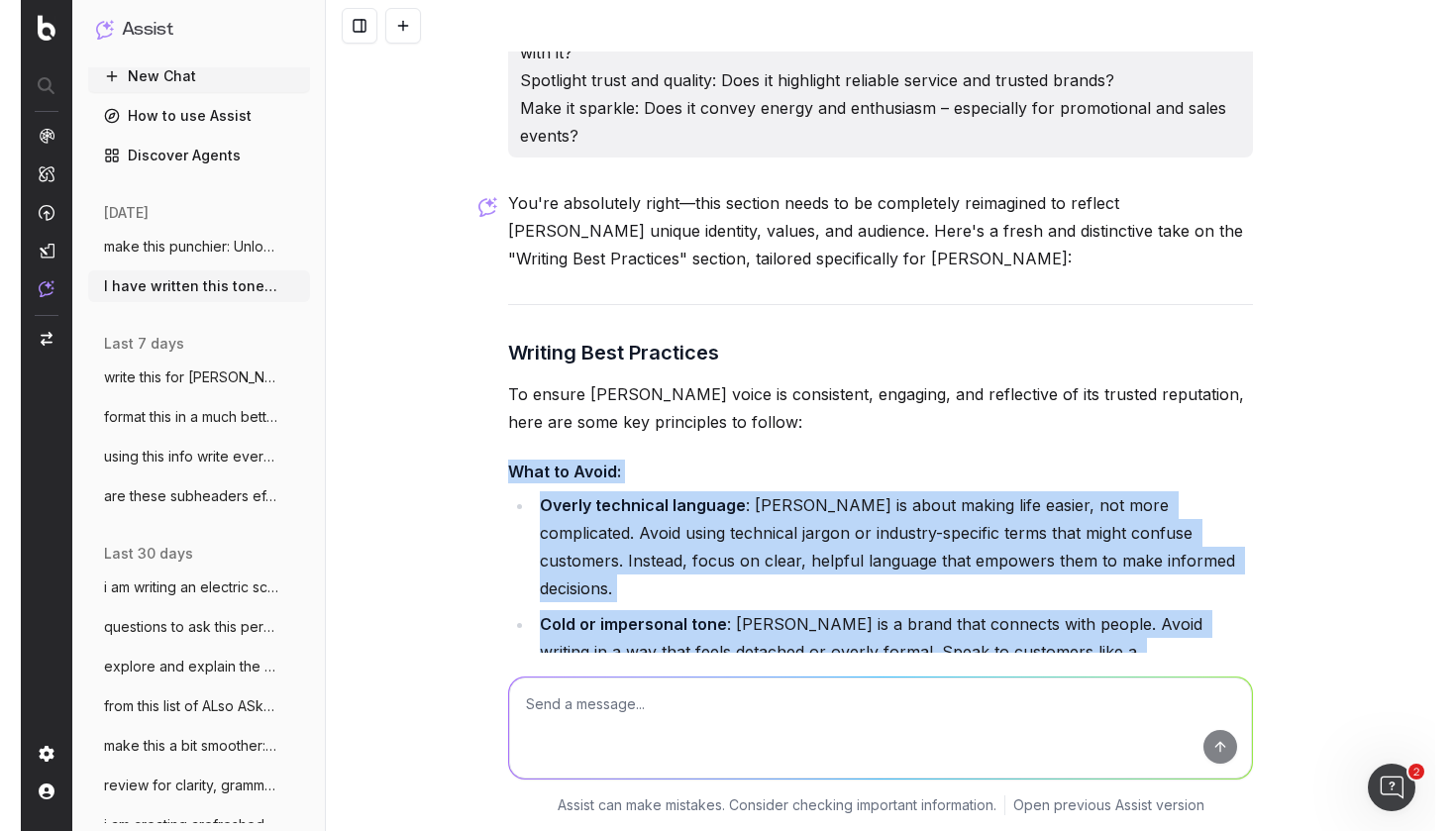 scroll, scrollTop: 16606, scrollLeft: 0, axis: vertical 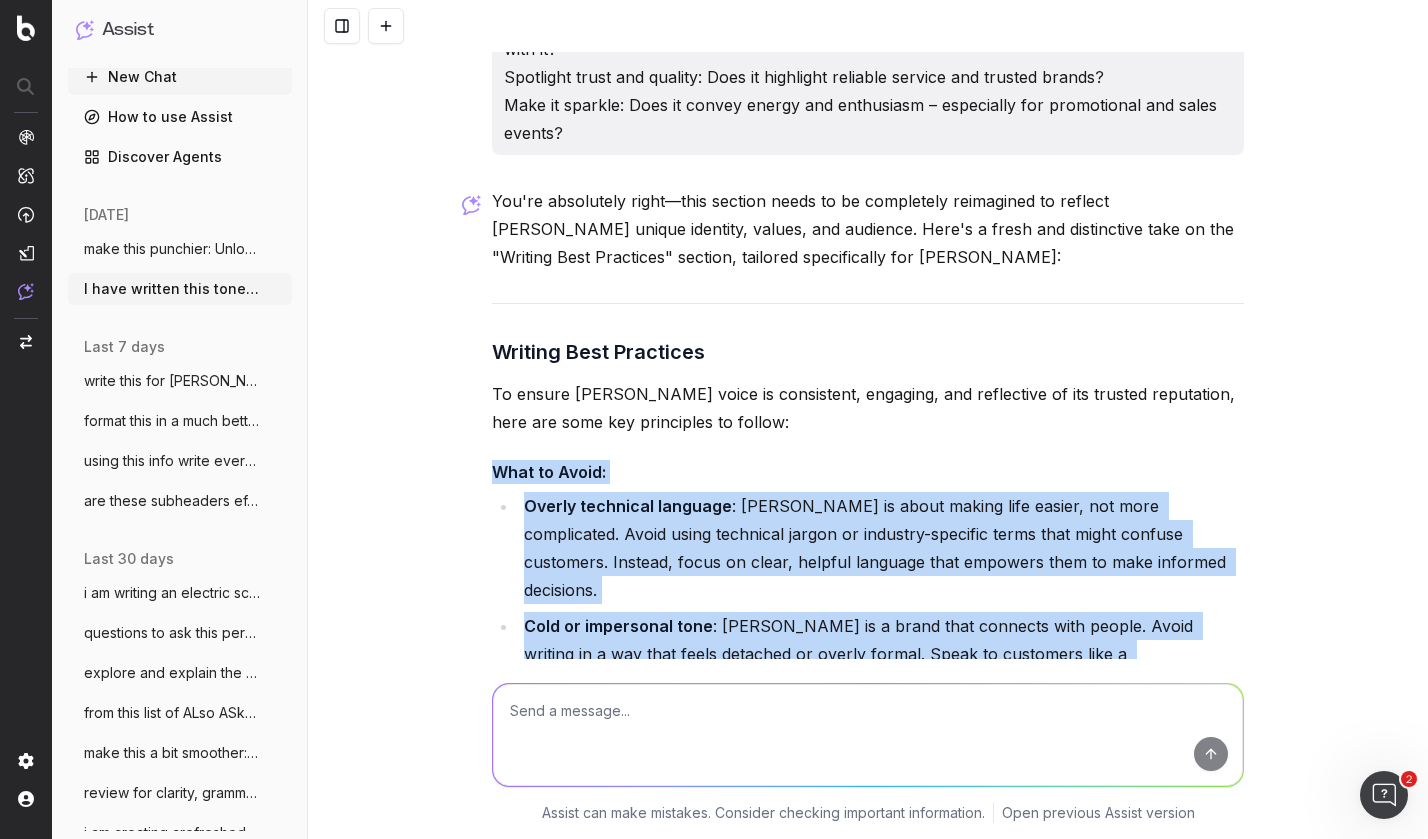 copy on "What to Avoid: Overly technical language : [PERSON_NAME] is about making life easier, not more complicated. Avoid using technical jargon or industry-specific terms that might confuse customers. Instead, focus on clear, helpful language that empowers them to make informed decisions.   Cold or impersonal tone : [PERSON_NAME] is a brand that connects with people. Avoid writing in a way that feels detached or overly formal. Speak to customers like a knowledgeable friend who’s here to help.   Exclusivity or elitism : [PERSON_NAME] is for everyone, from first-time homeowners to seasoned renovators. Avoid language that feels exclusionary or assumes a high level of expertise. Keep it welcoming and inclusive.   Hard-sell tactics : [PERSON_NAME] reputation is built on trust. Avoid pushy or overly aggressive sales language. Instead, focus on showcasing the value, quality, and benefits of the products and services." 